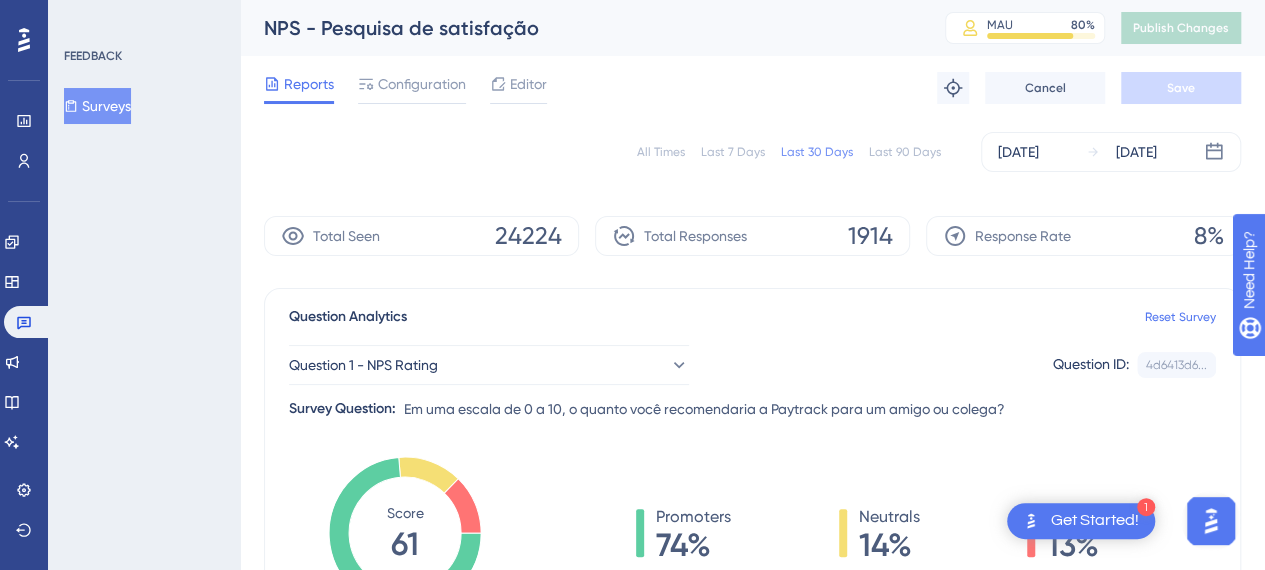 scroll, scrollTop: 0, scrollLeft: 0, axis: both 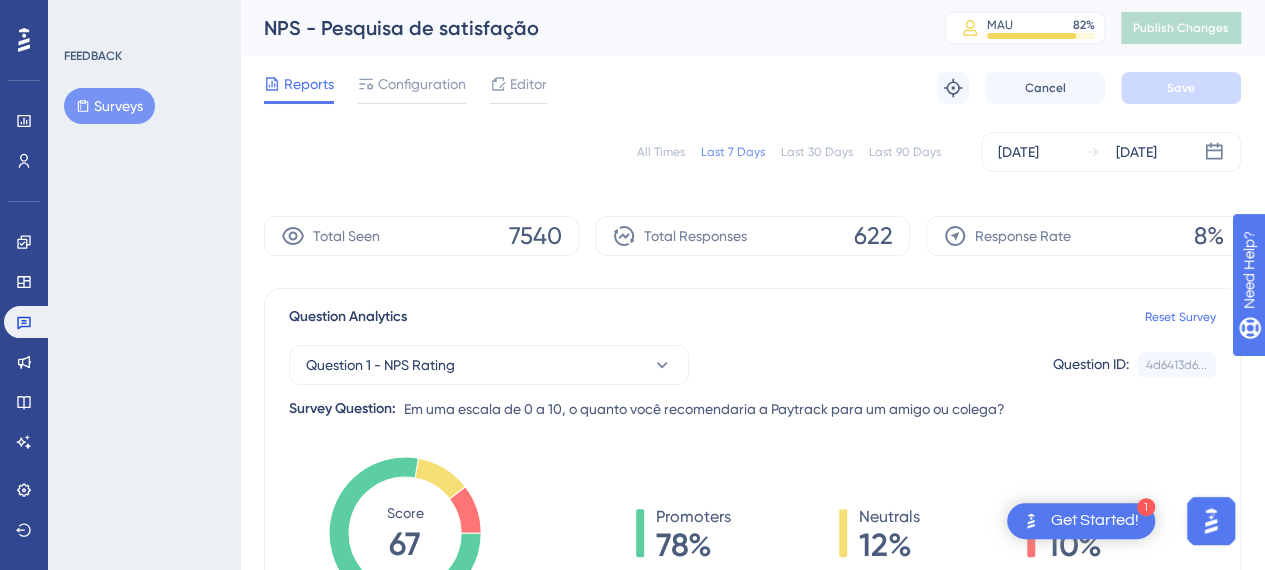 click on "Last 30 Days" at bounding box center [817, 152] 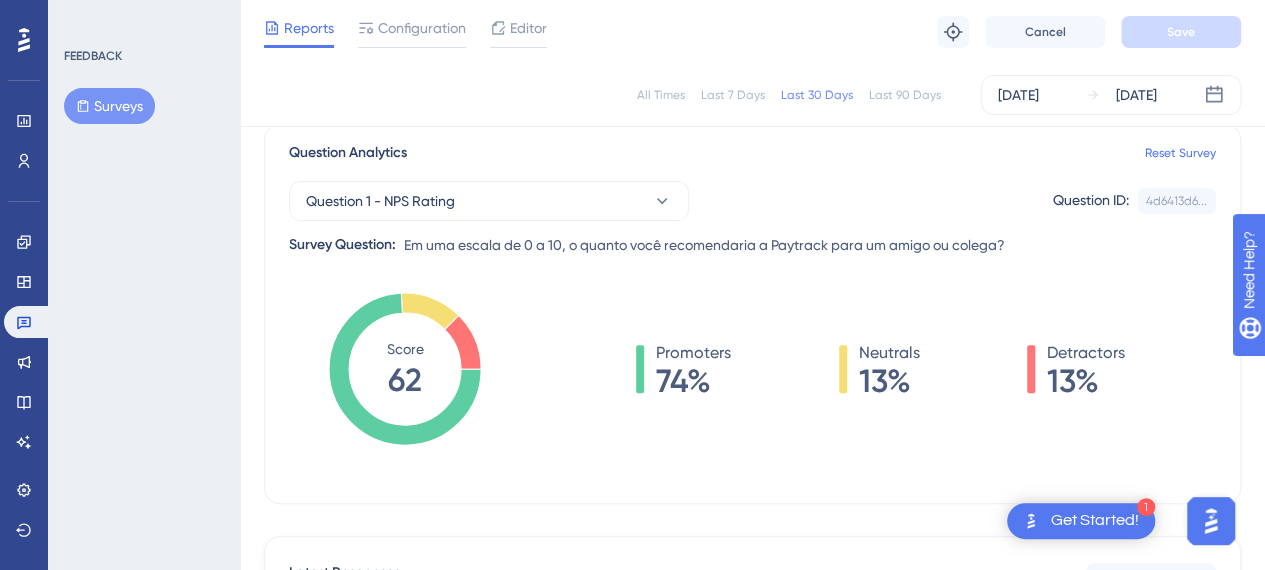 scroll, scrollTop: 200, scrollLeft: 0, axis: vertical 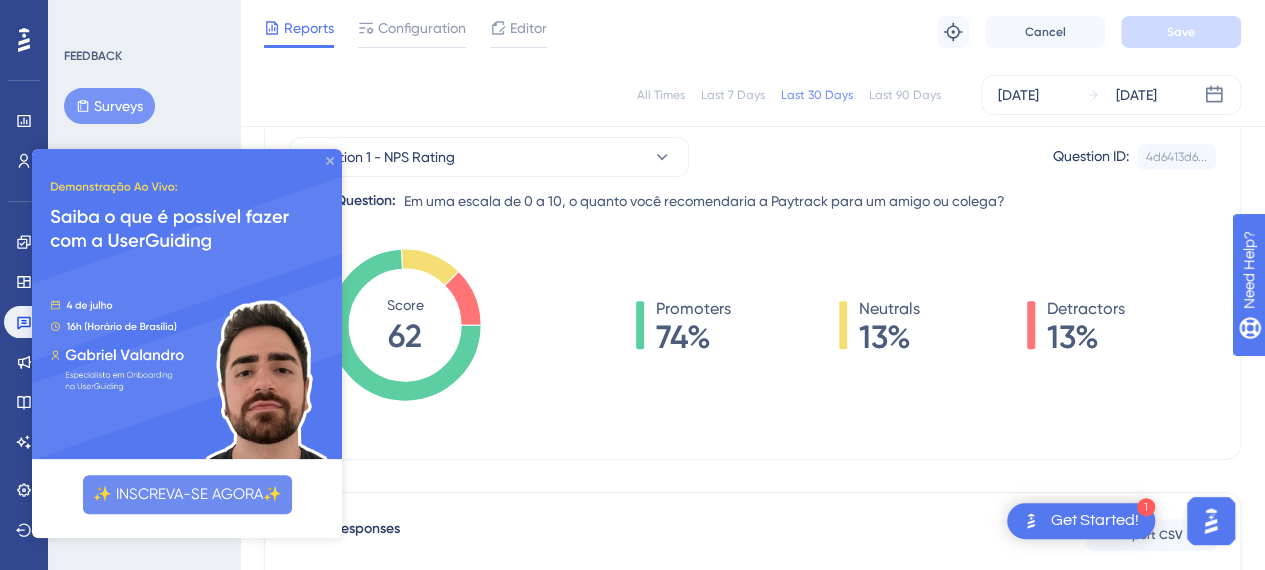 click 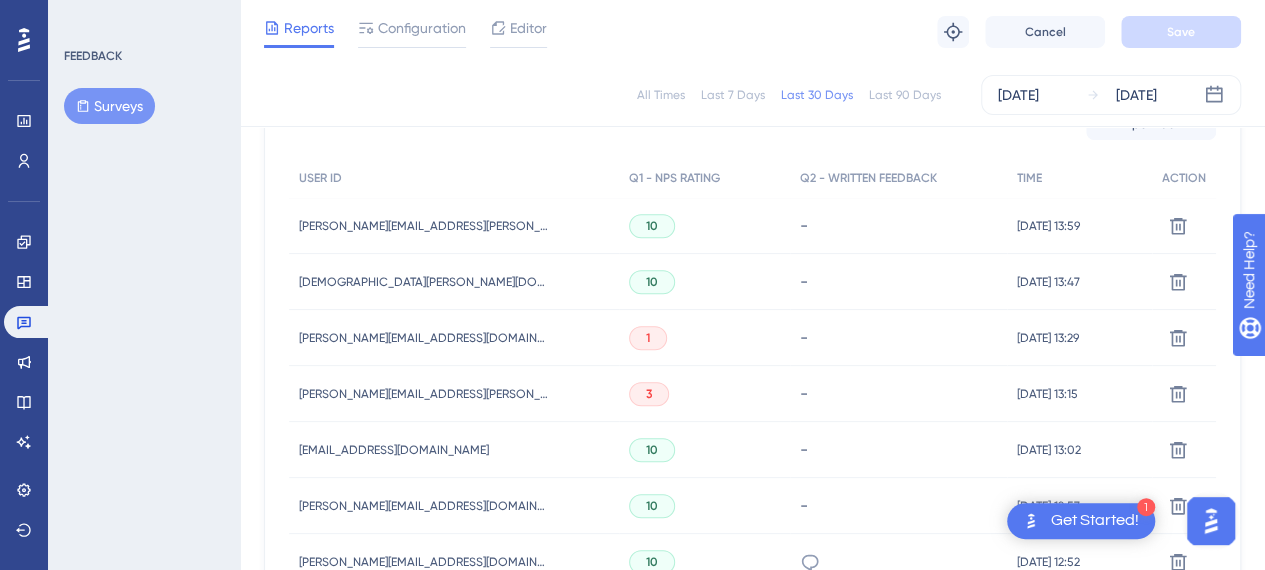 scroll, scrollTop: 700, scrollLeft: 0, axis: vertical 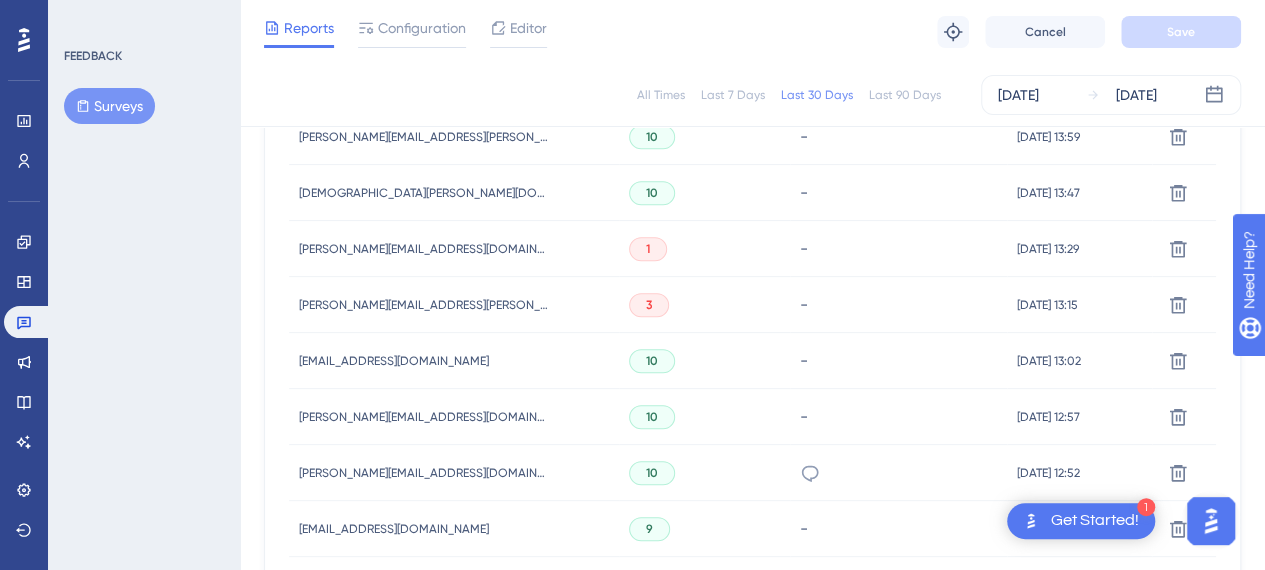 click on "[PERSON_NAME][EMAIL_ADDRESS][DOMAIN_NAME]" at bounding box center [424, 249] 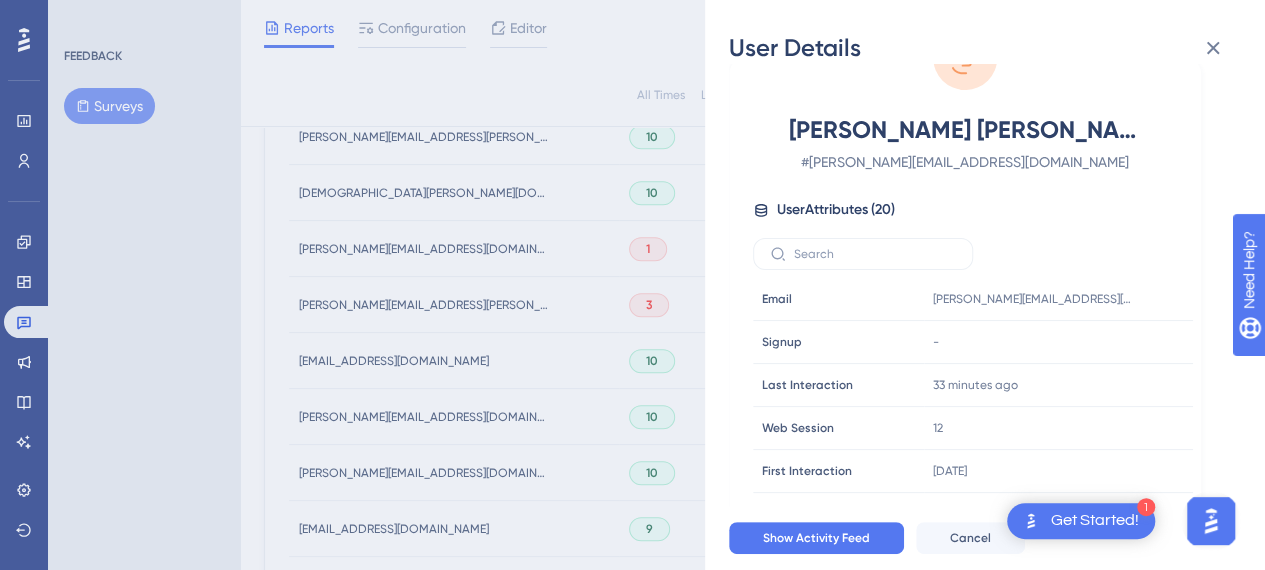 scroll, scrollTop: 136, scrollLeft: 0, axis: vertical 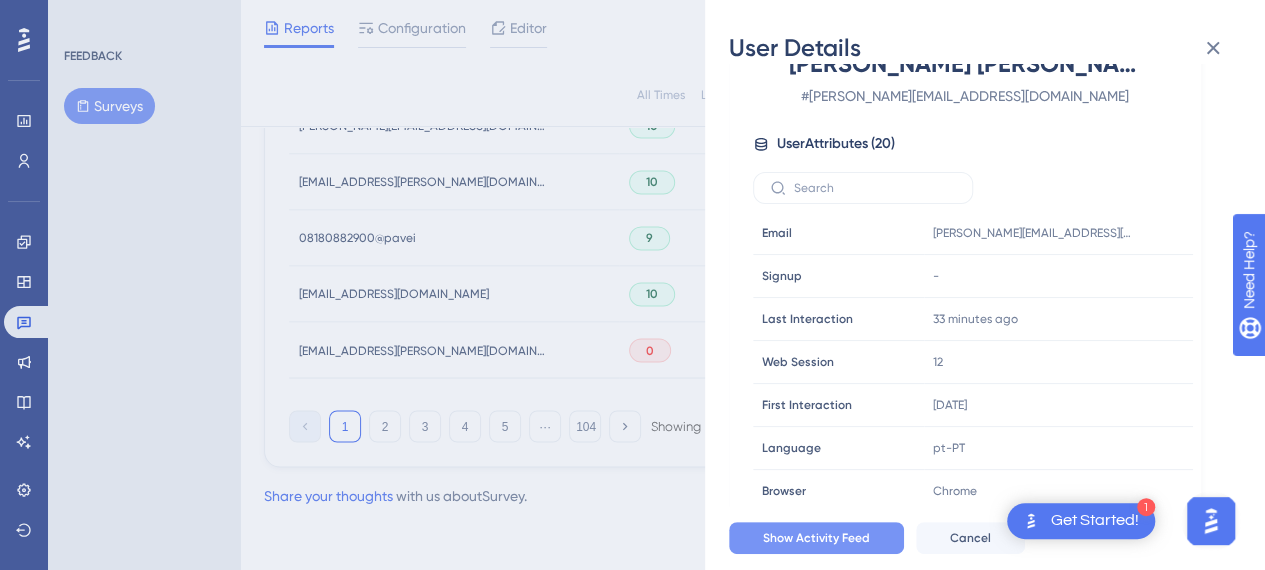 click on "Show Activity Feed" at bounding box center (816, 538) 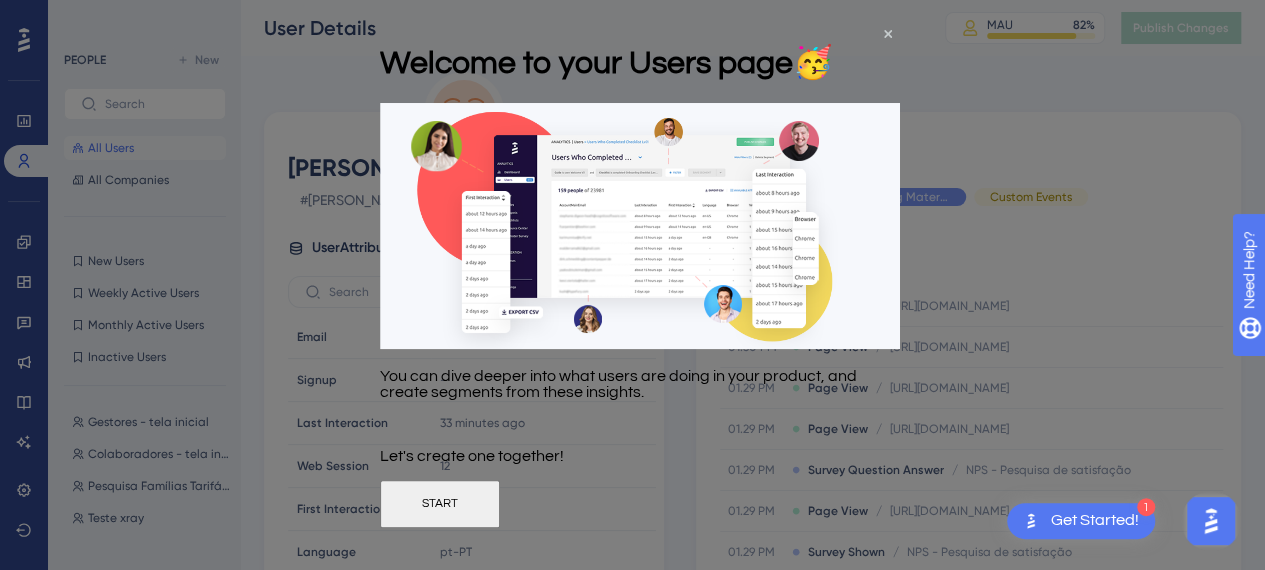 scroll, scrollTop: 0, scrollLeft: 0, axis: both 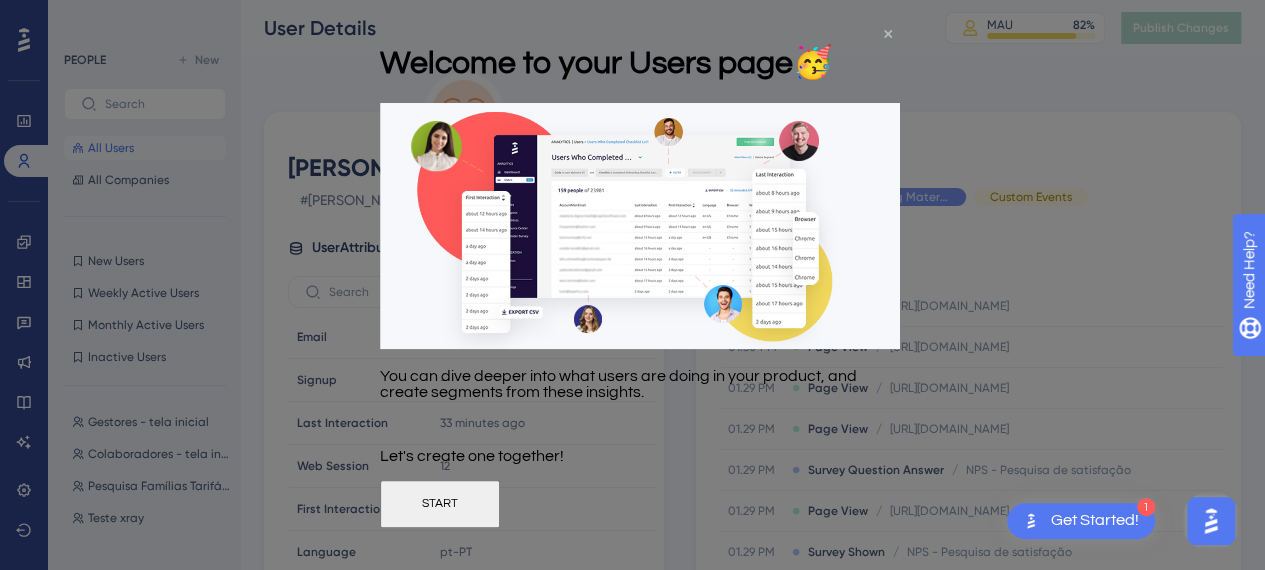 click 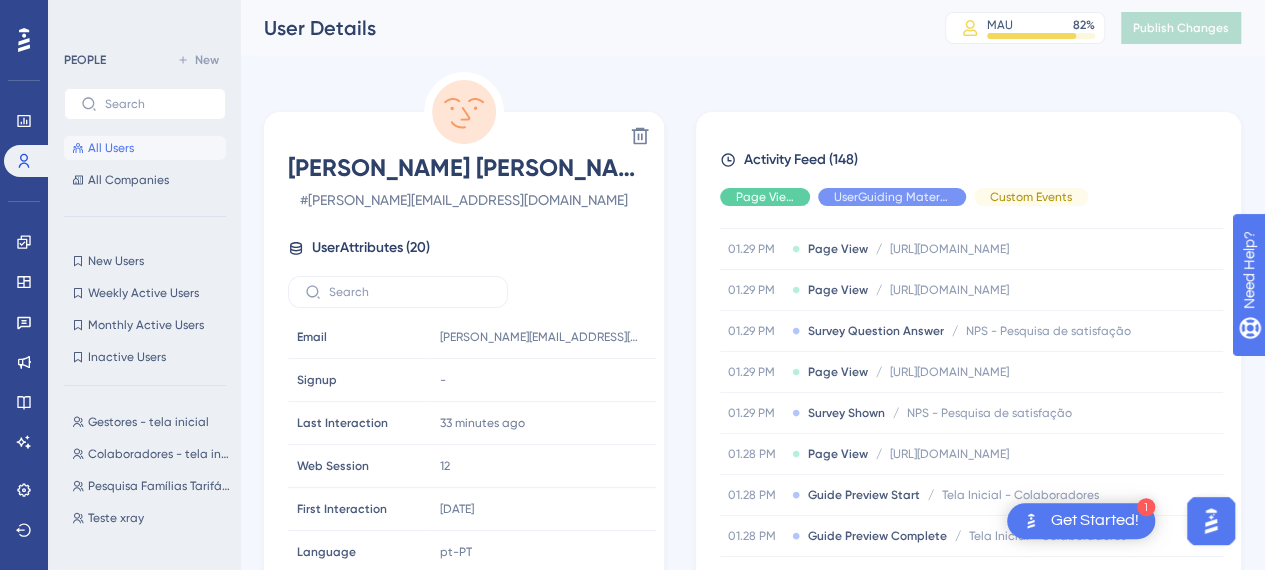 scroll, scrollTop: 0, scrollLeft: 0, axis: both 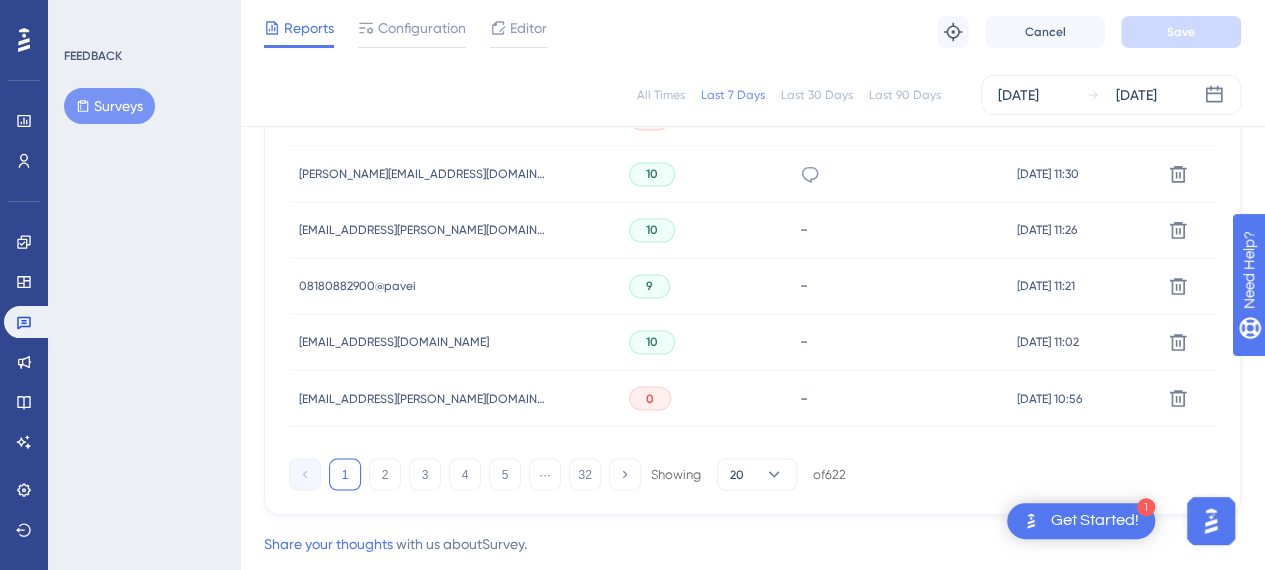 click on "[EMAIL_ADDRESS][PERSON_NAME][DOMAIN_NAME]" at bounding box center [424, 398] 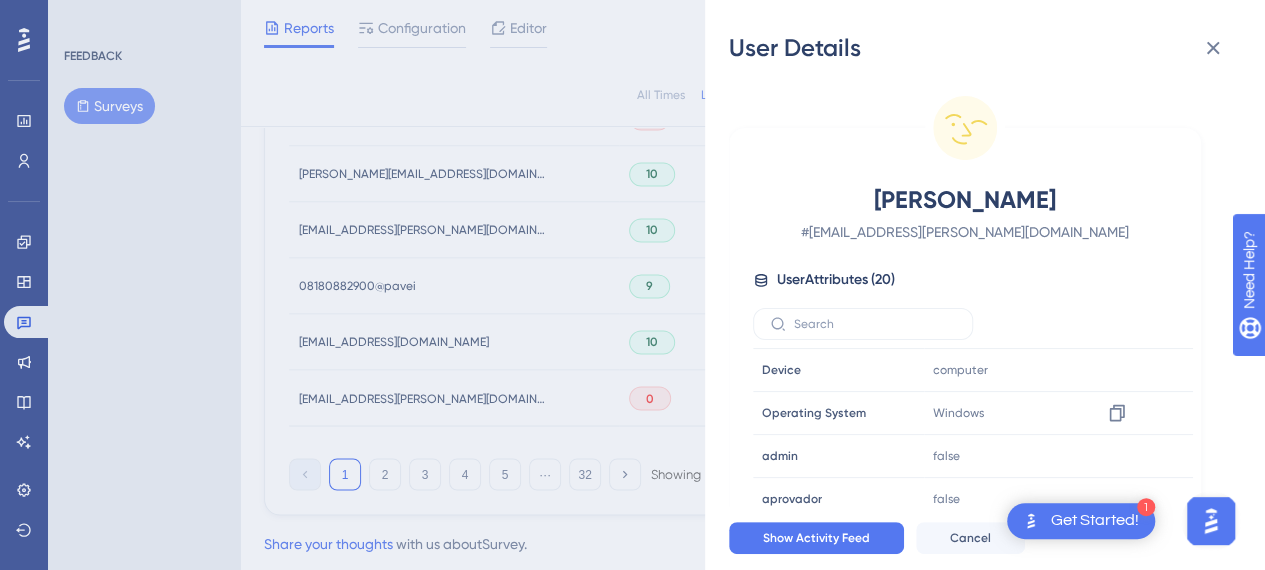 scroll 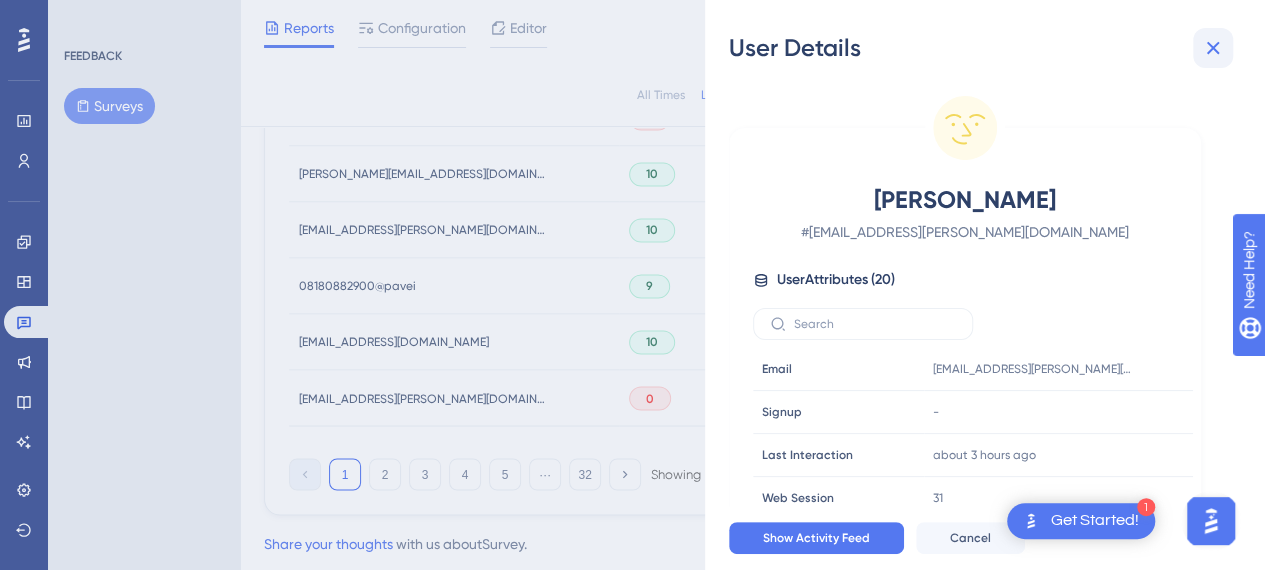 click 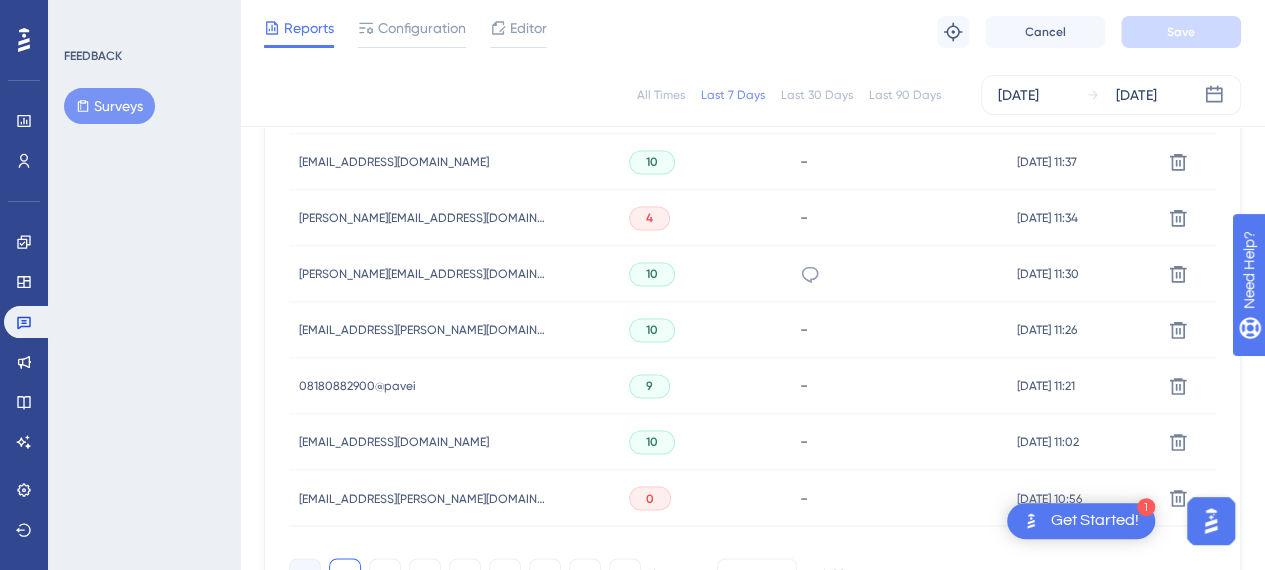 click on "0" at bounding box center [650, 498] 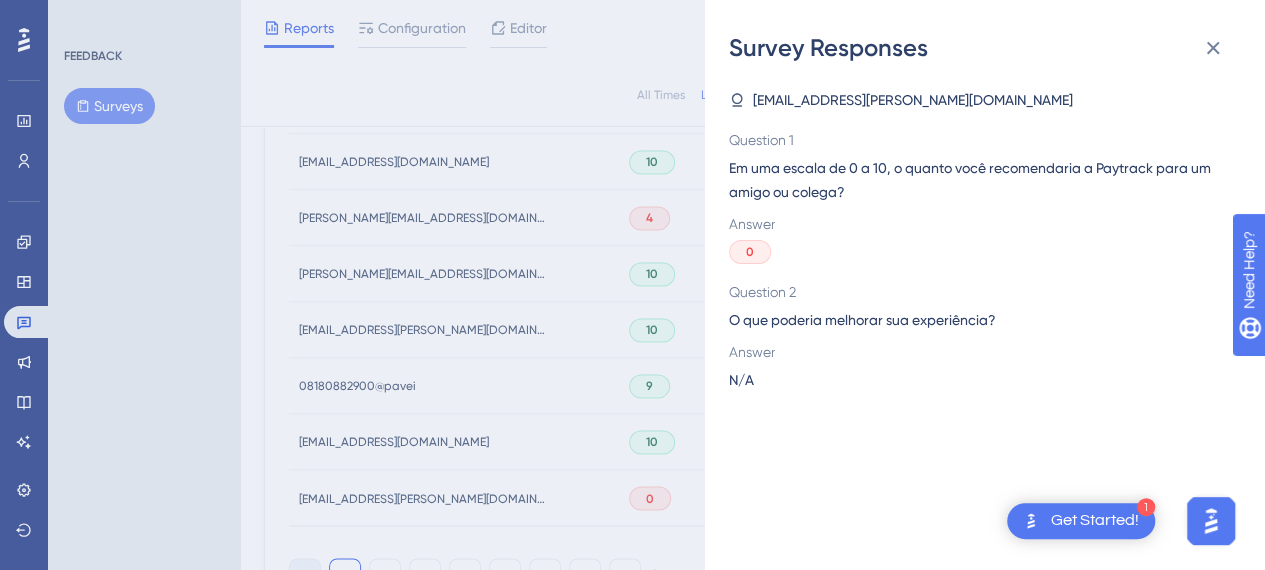 click on "N/A" at bounding box center [741, 380] 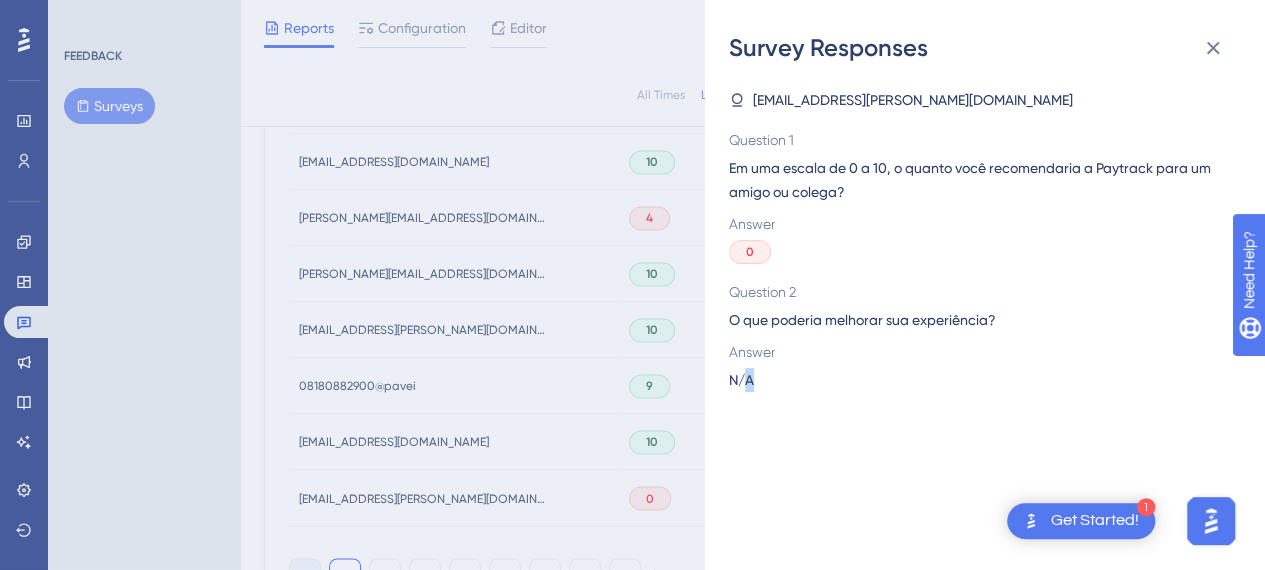 click on "N/A" at bounding box center [741, 380] 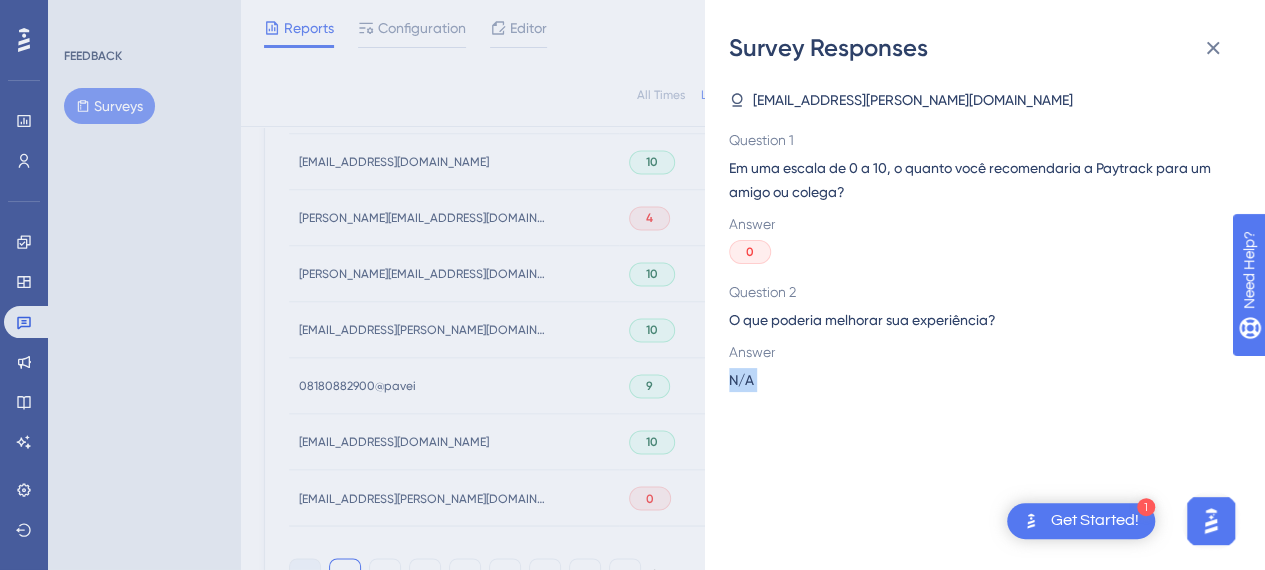 click on "N/A" at bounding box center [741, 380] 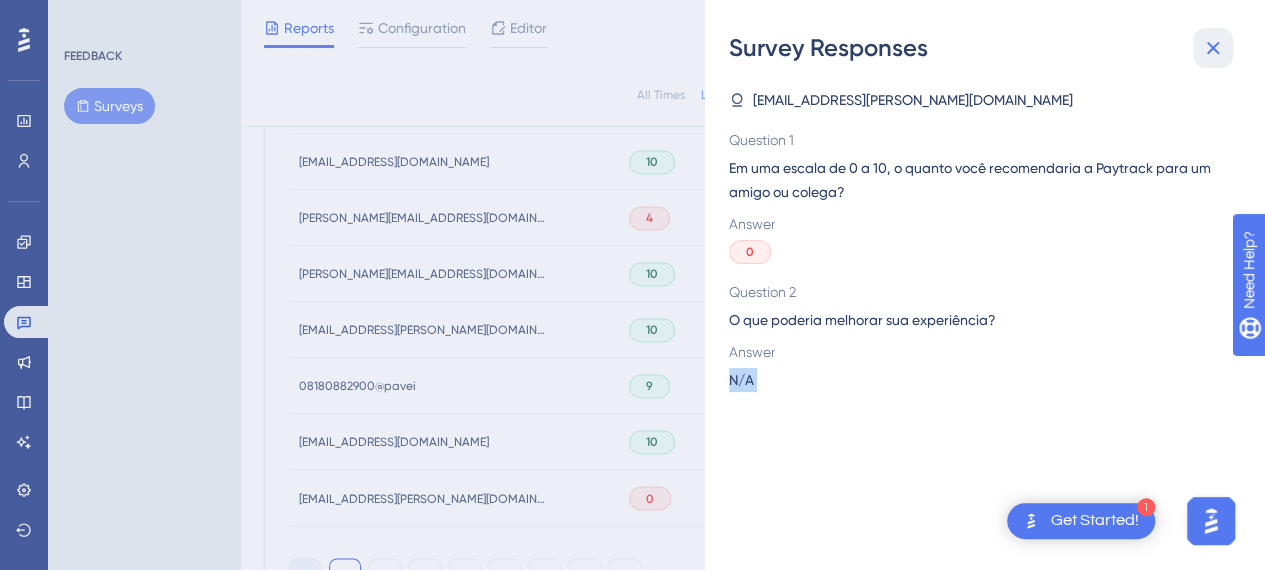 click 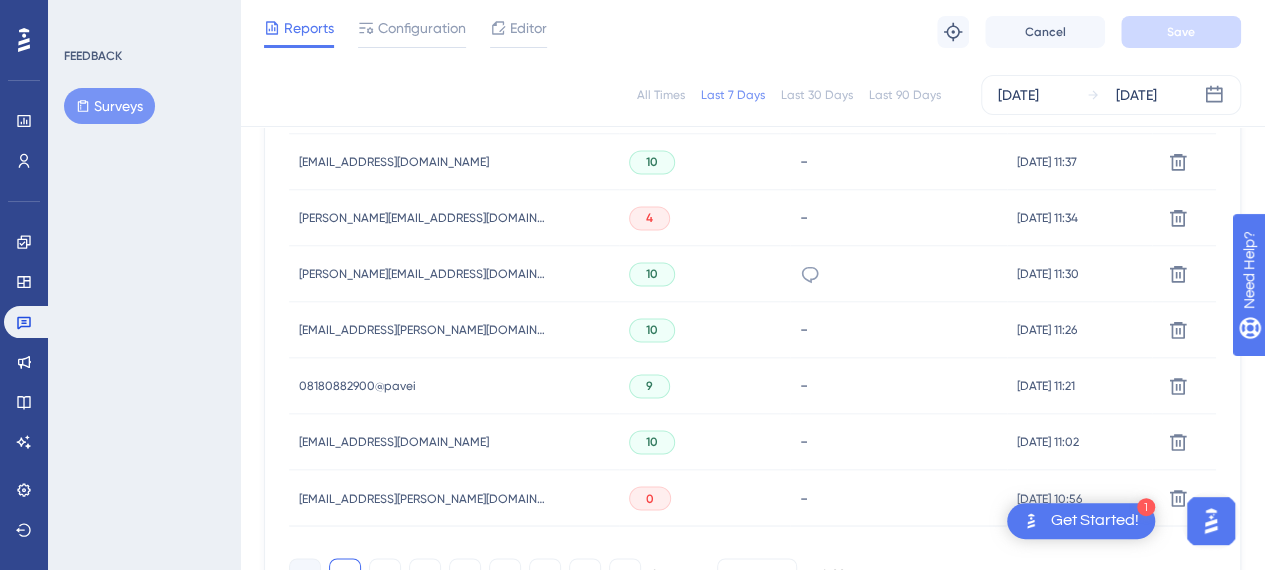 click on "4" at bounding box center (649, 218) 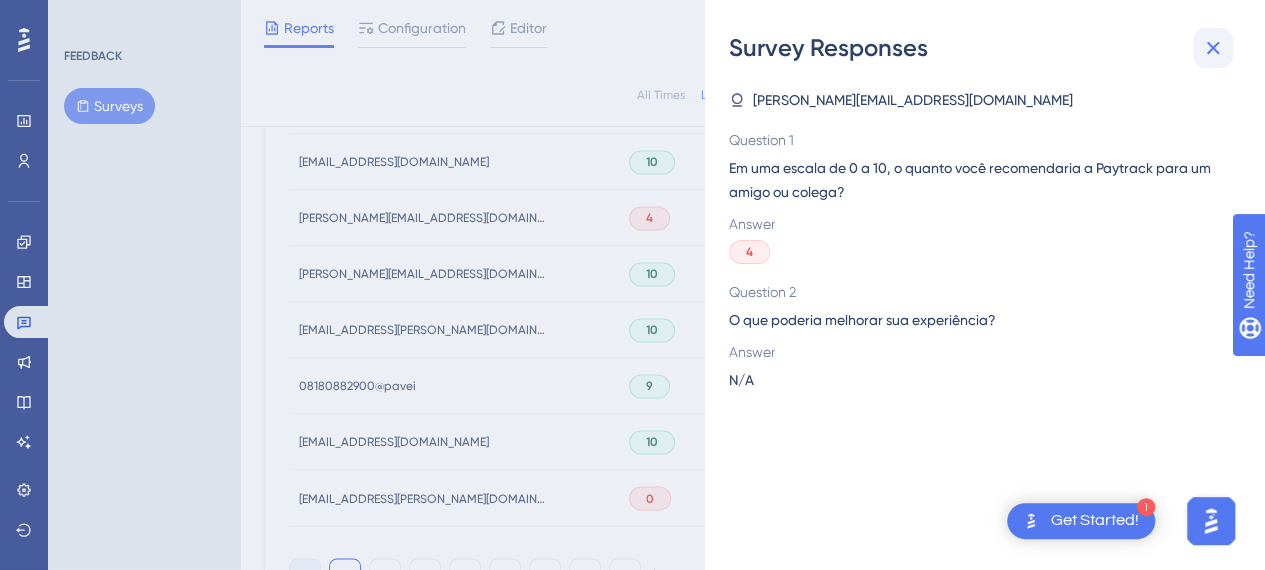 click 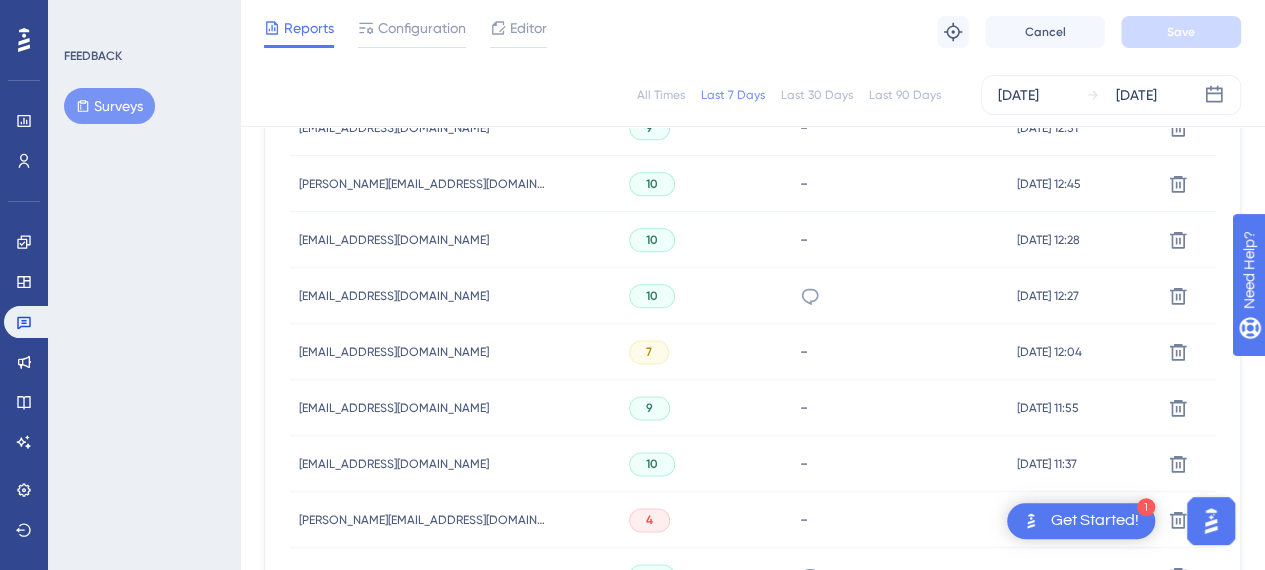 scroll, scrollTop: 1003, scrollLeft: 15, axis: both 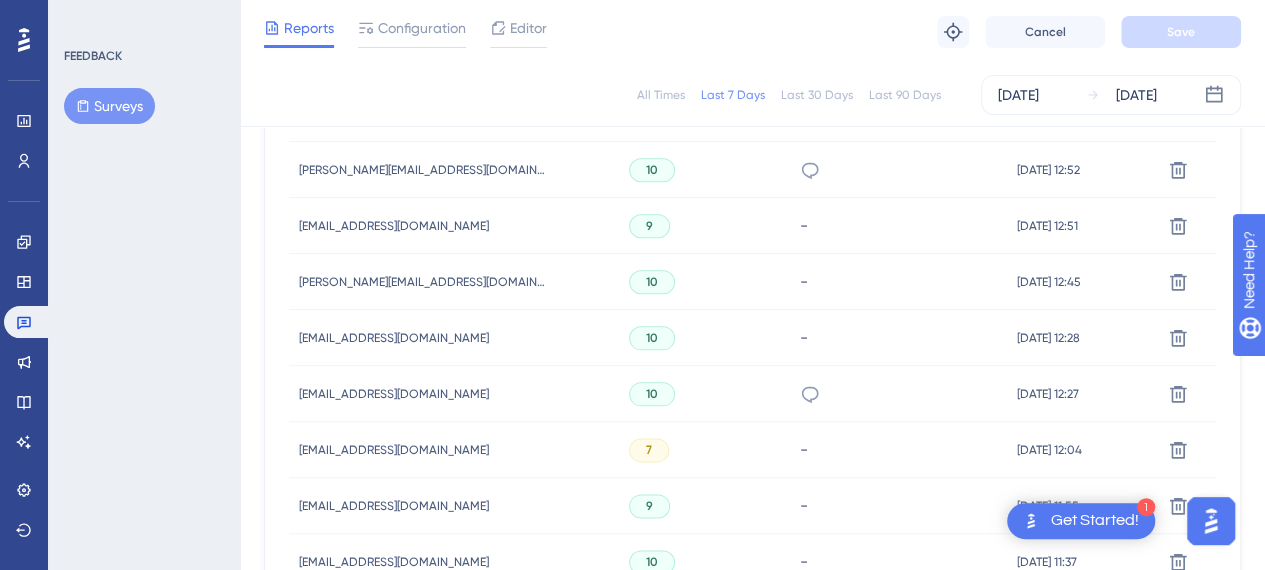 click on "7" at bounding box center [649, 450] 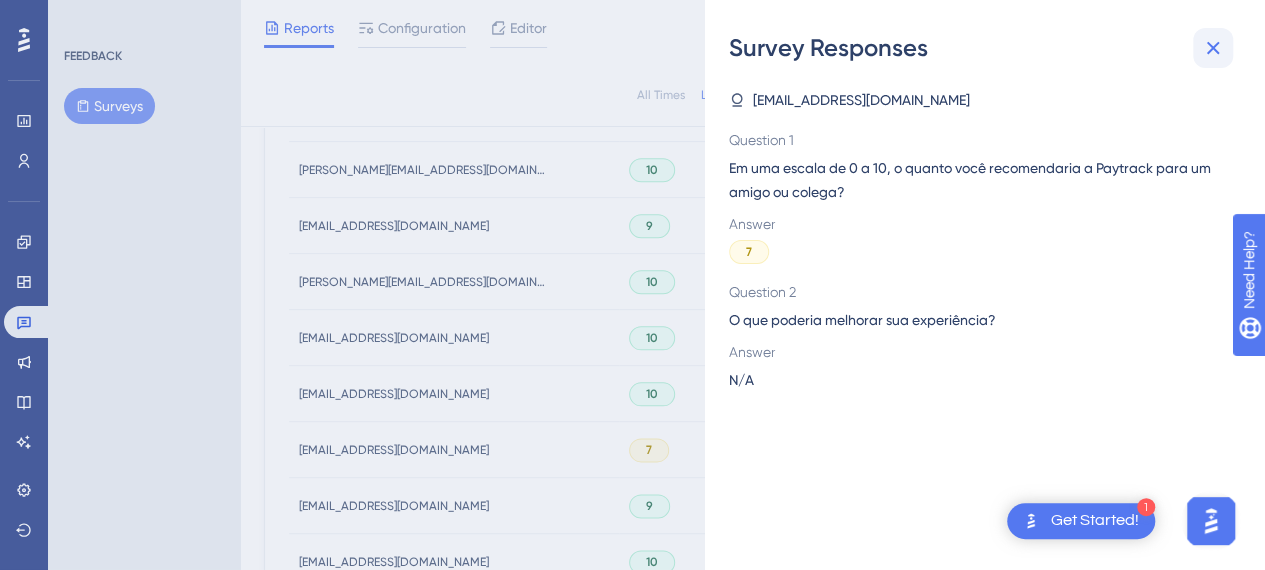 click 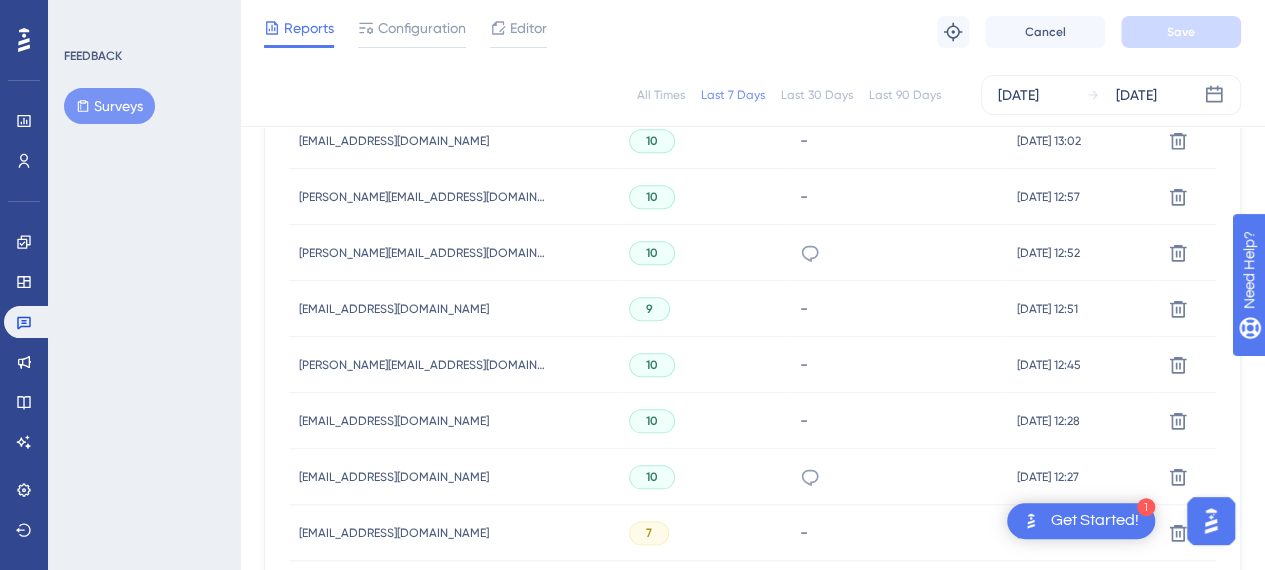 scroll, scrollTop: 703, scrollLeft: 15, axis: both 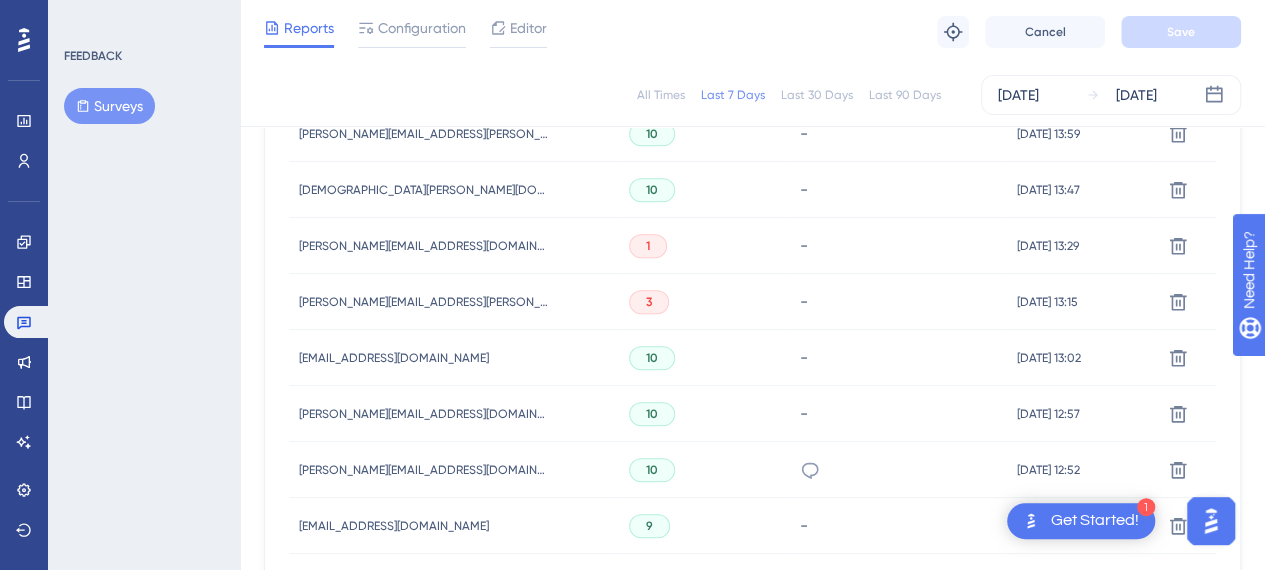 click on "10" at bounding box center (652, 358) 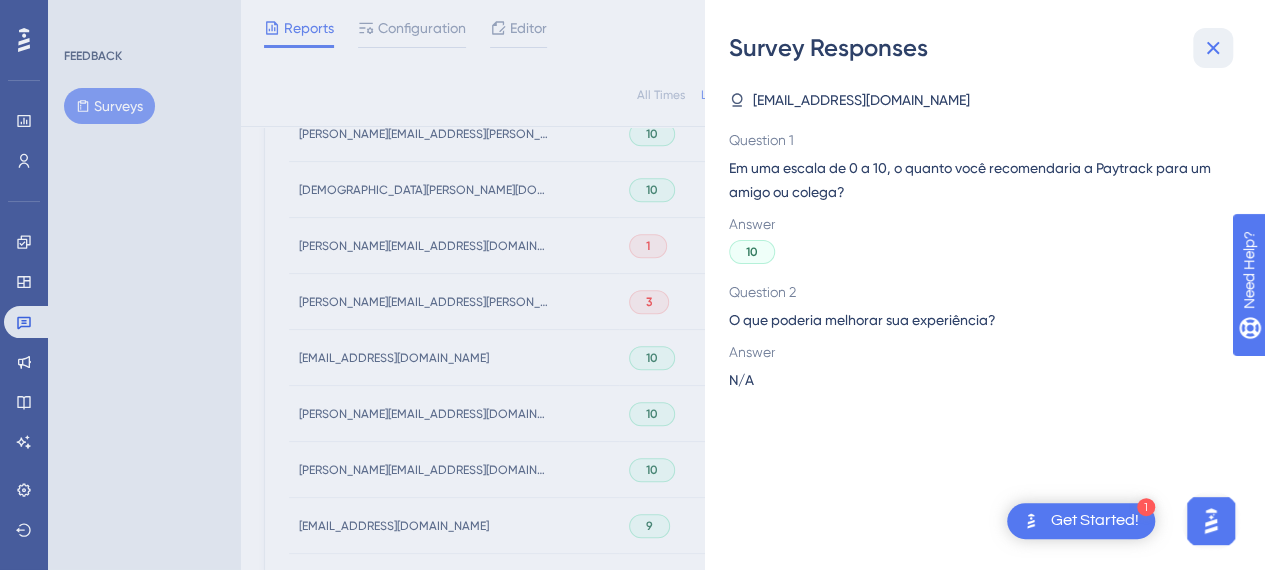 click 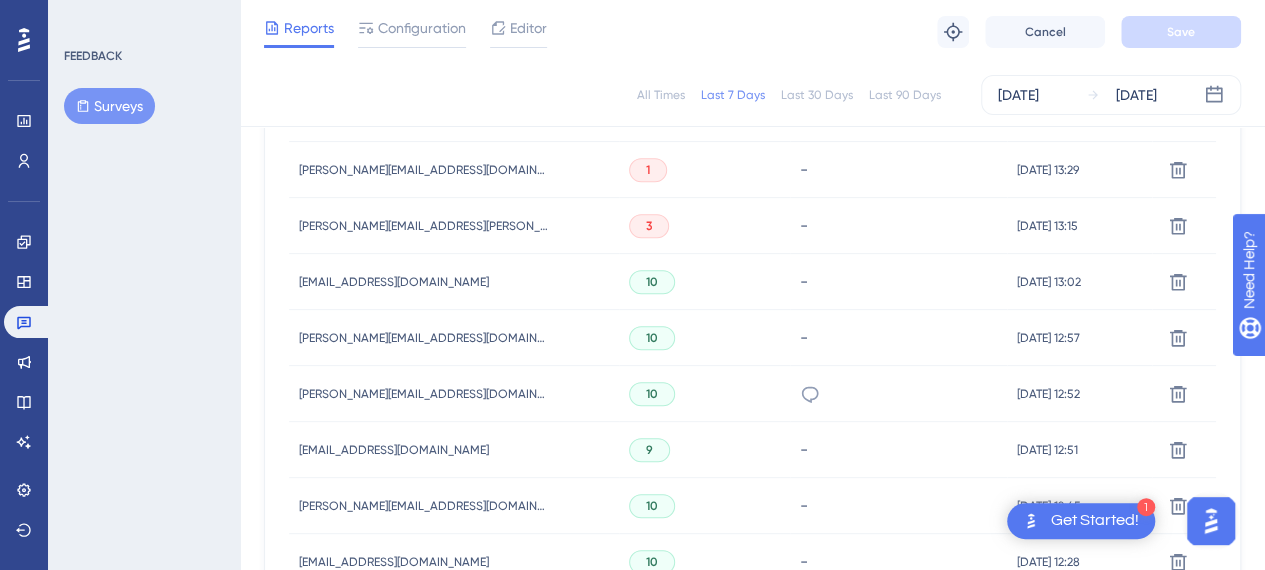 scroll, scrollTop: 803, scrollLeft: 15, axis: both 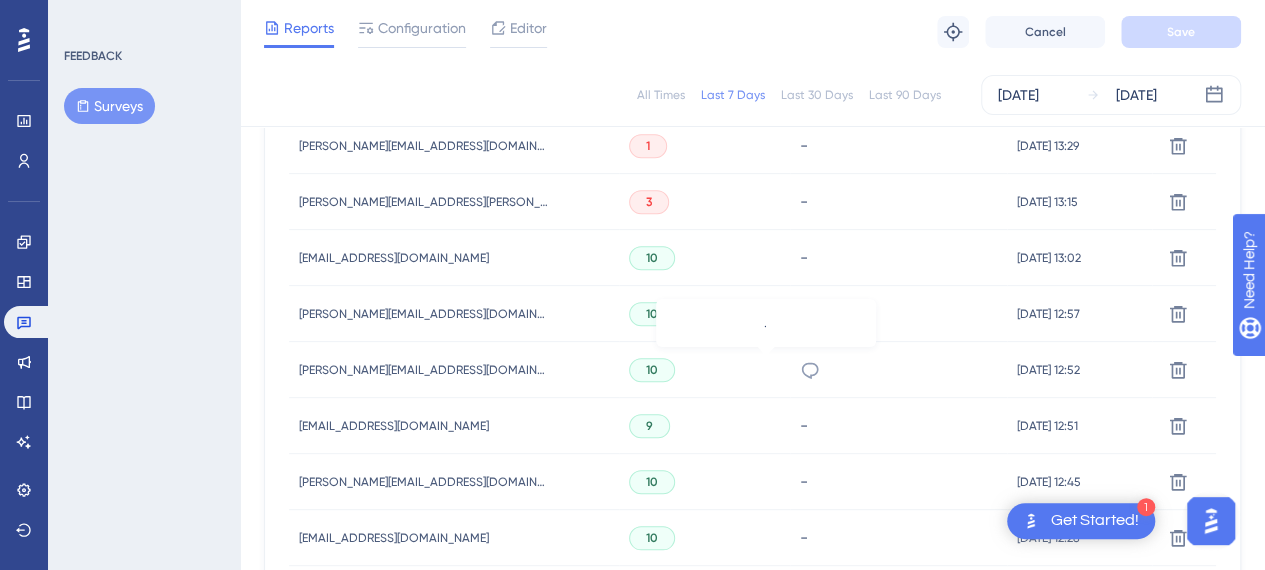 click 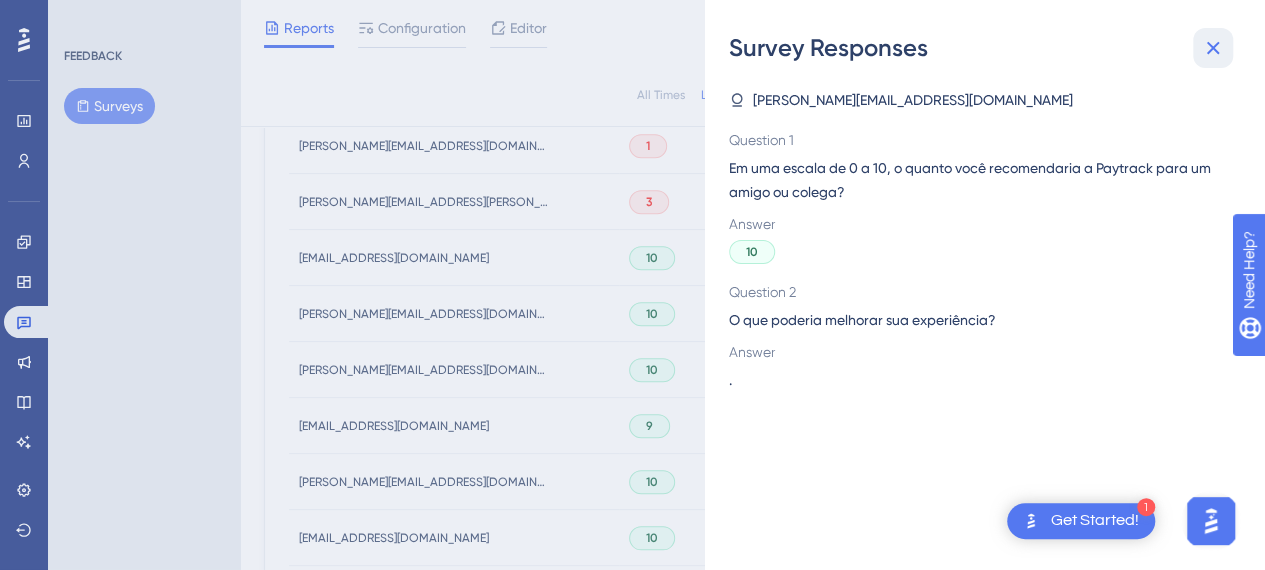 click 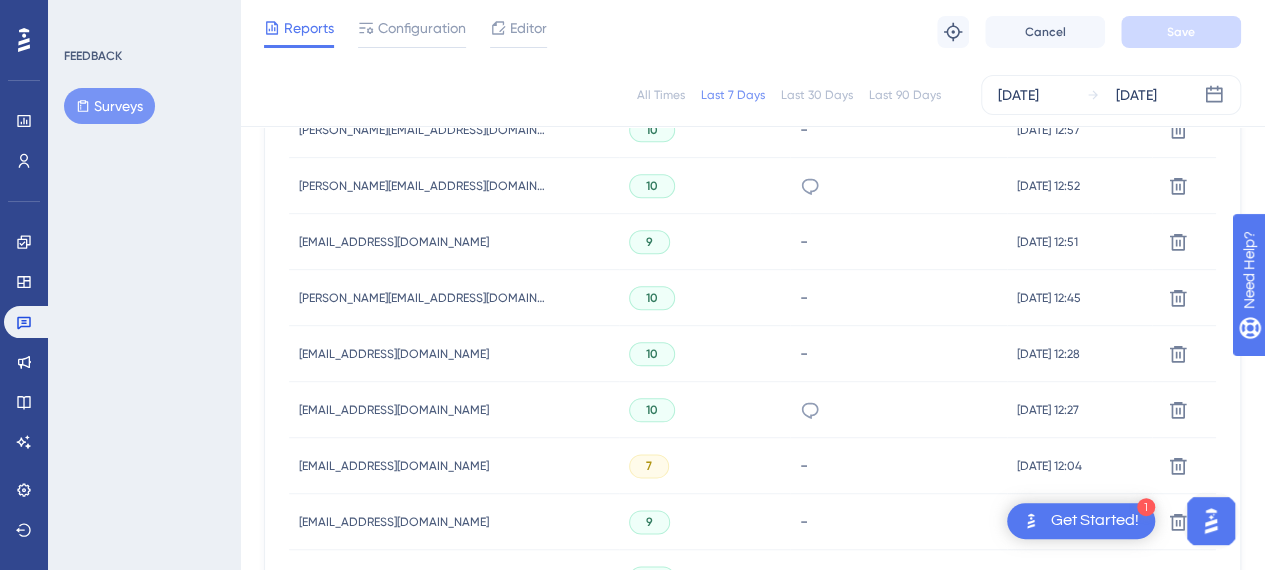 scroll, scrollTop: 1103, scrollLeft: 15, axis: both 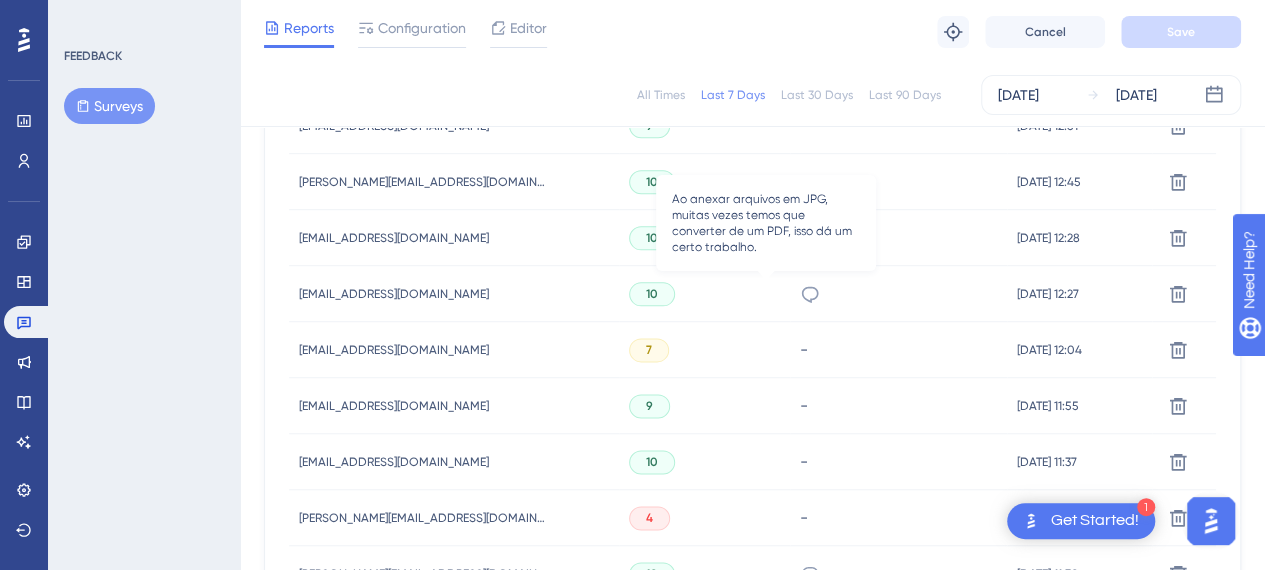click 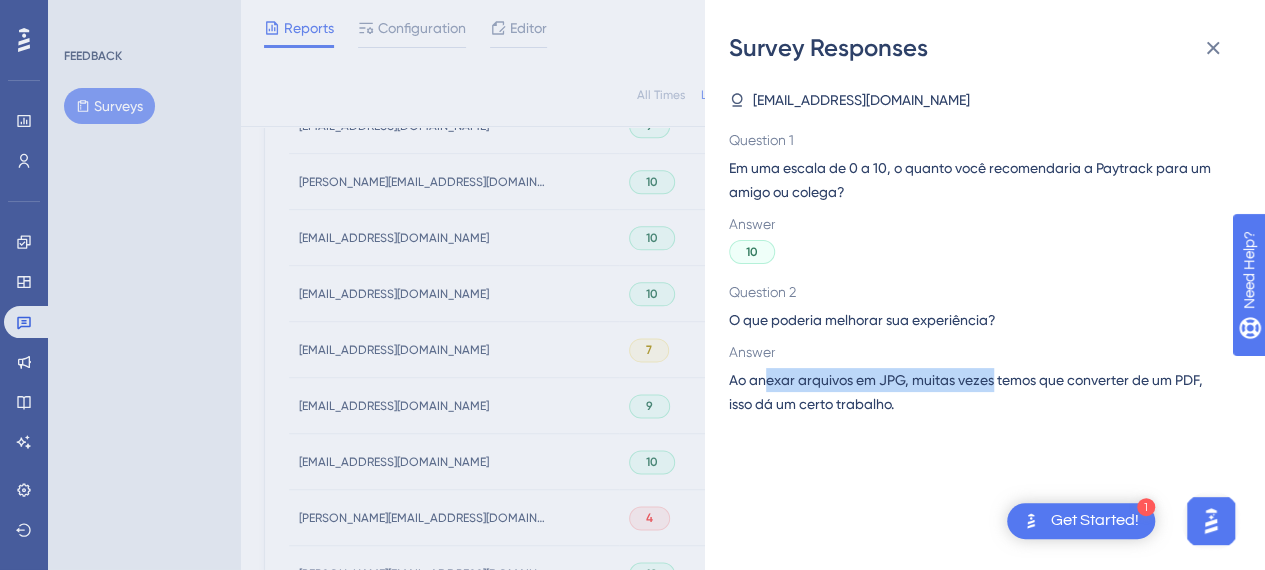 drag, startPoint x: 764, startPoint y: 387, endPoint x: 996, endPoint y: 382, distance: 232.05388 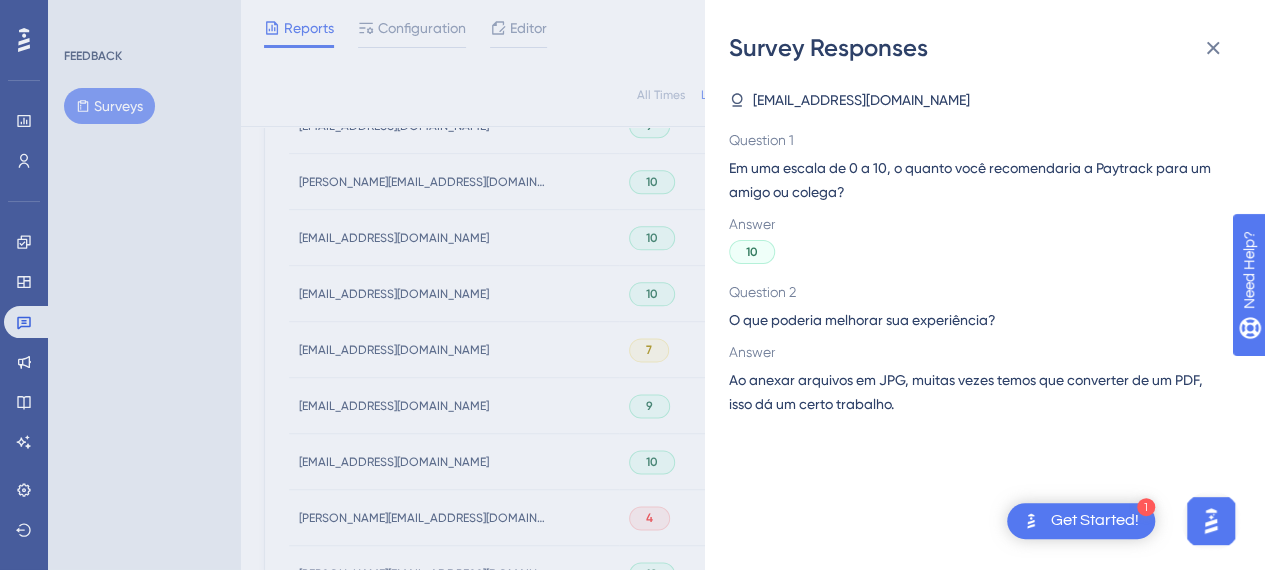 click on "Ao anexar arquivos em JPG, muitas vezes temos que converter de um PDF, isso dá um certo trabalho." at bounding box center (977, 392) 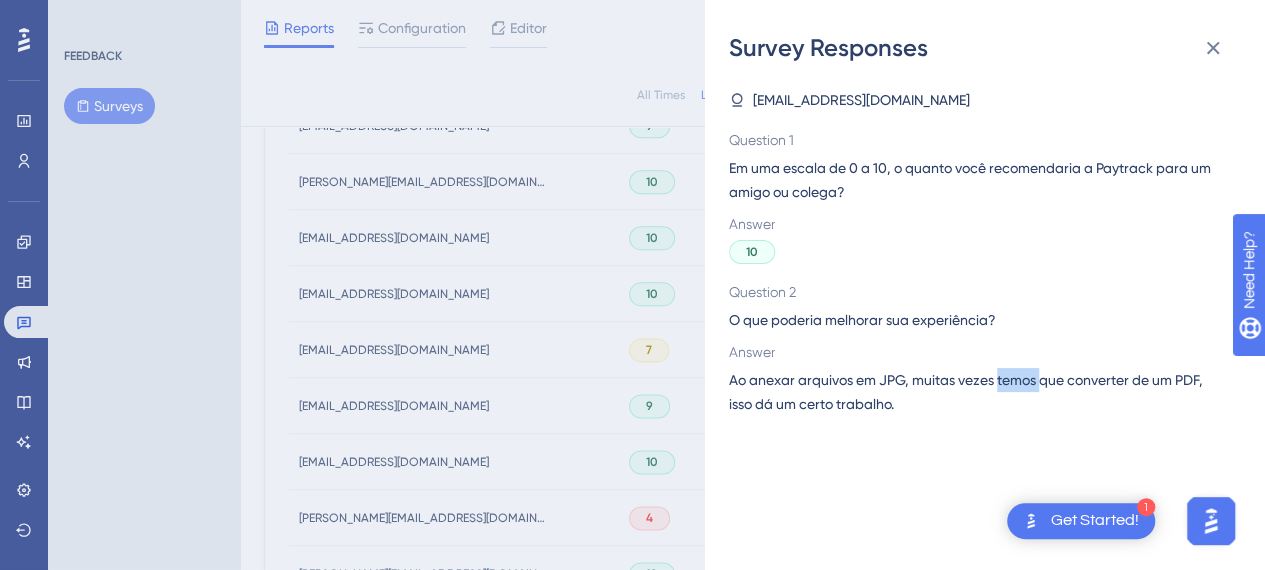 click on "Ao anexar arquivos em JPG, muitas vezes temos que converter de um PDF, isso dá um certo trabalho." at bounding box center [977, 392] 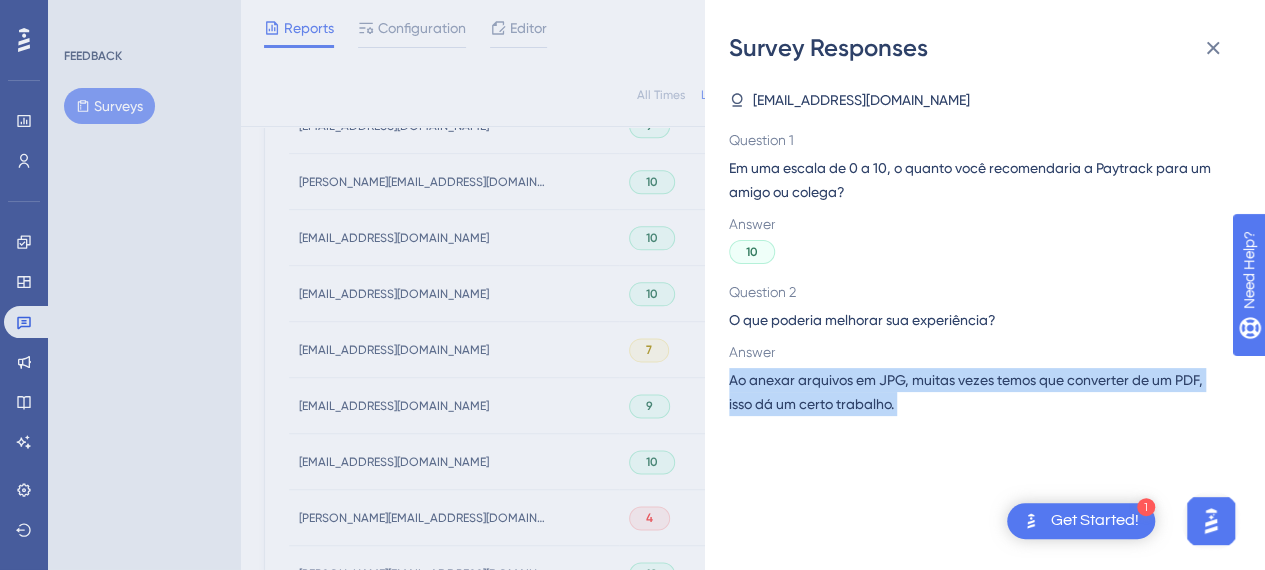 click on "Ao anexar arquivos em JPG, muitas vezes temos que converter de um PDF, isso dá um certo trabalho." at bounding box center (977, 392) 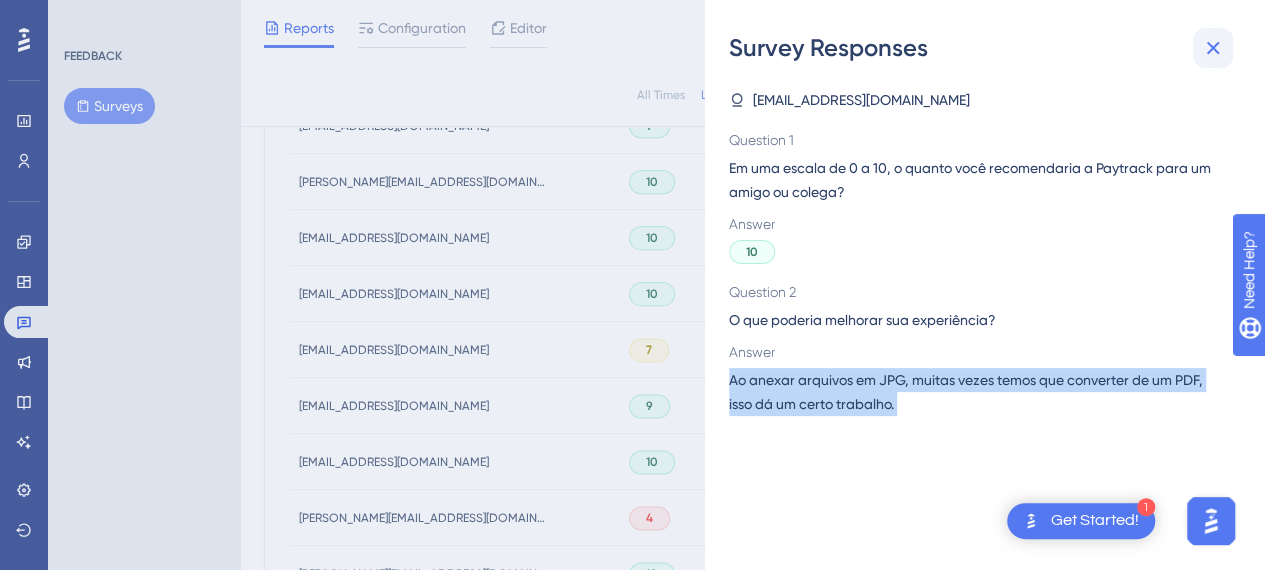 click 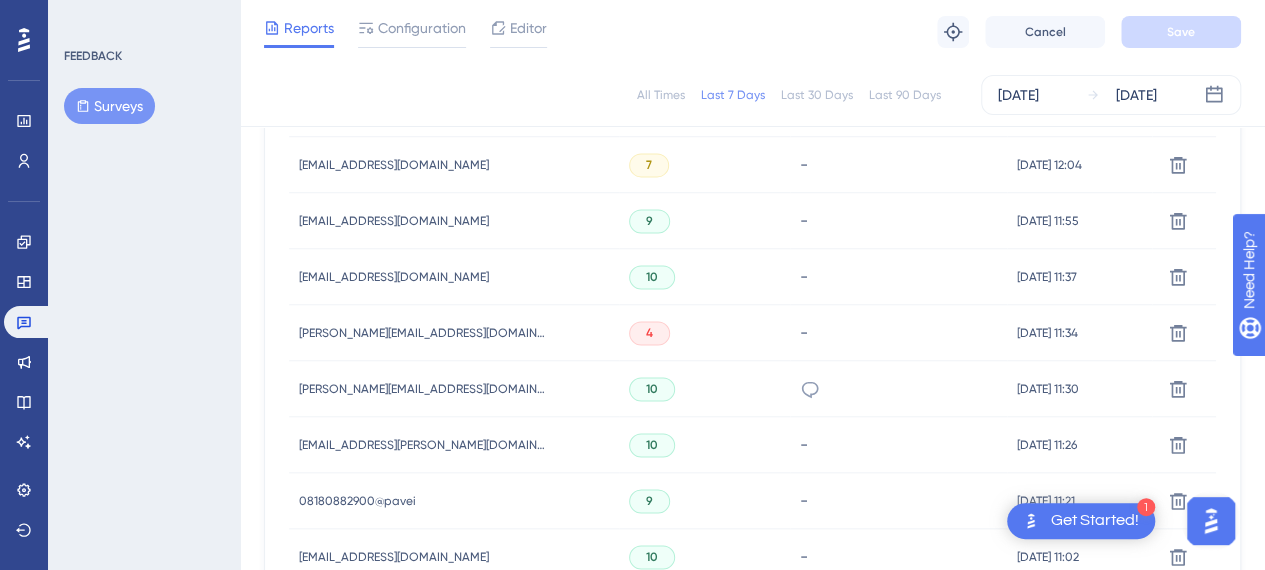scroll, scrollTop: 1403, scrollLeft: 15, axis: both 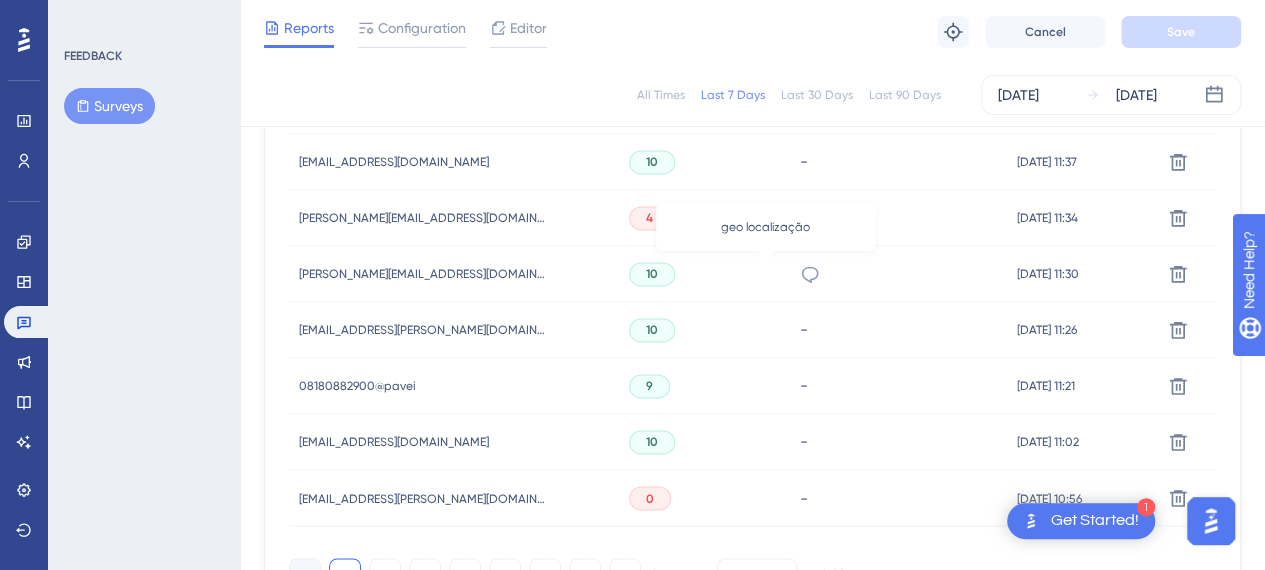 click 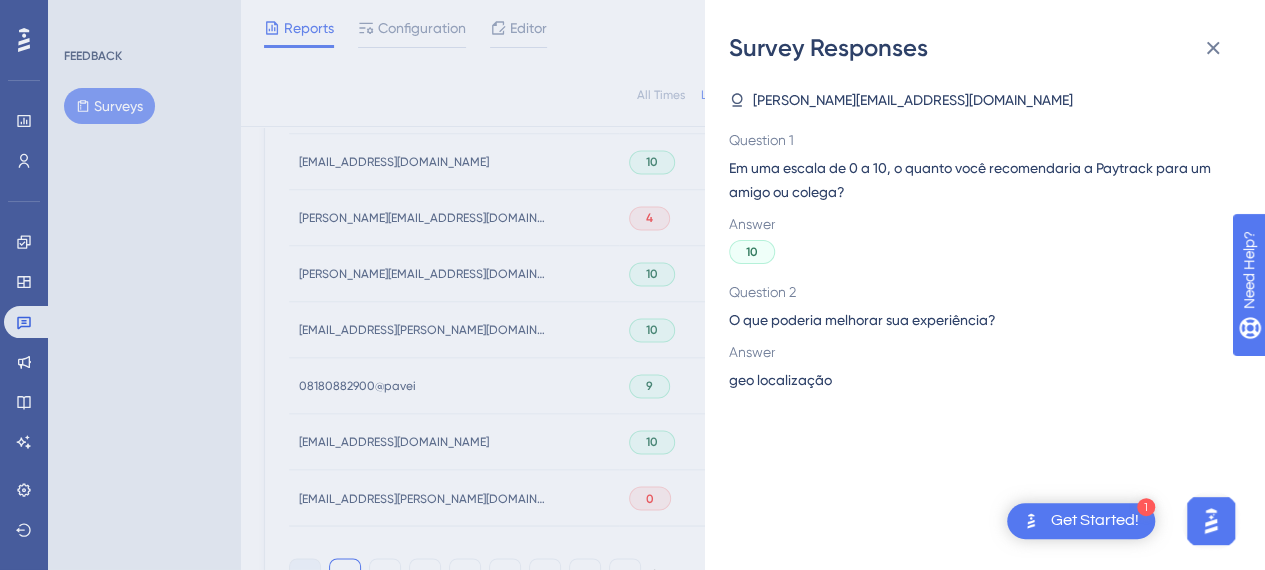 click on "geo localização" at bounding box center (780, 380) 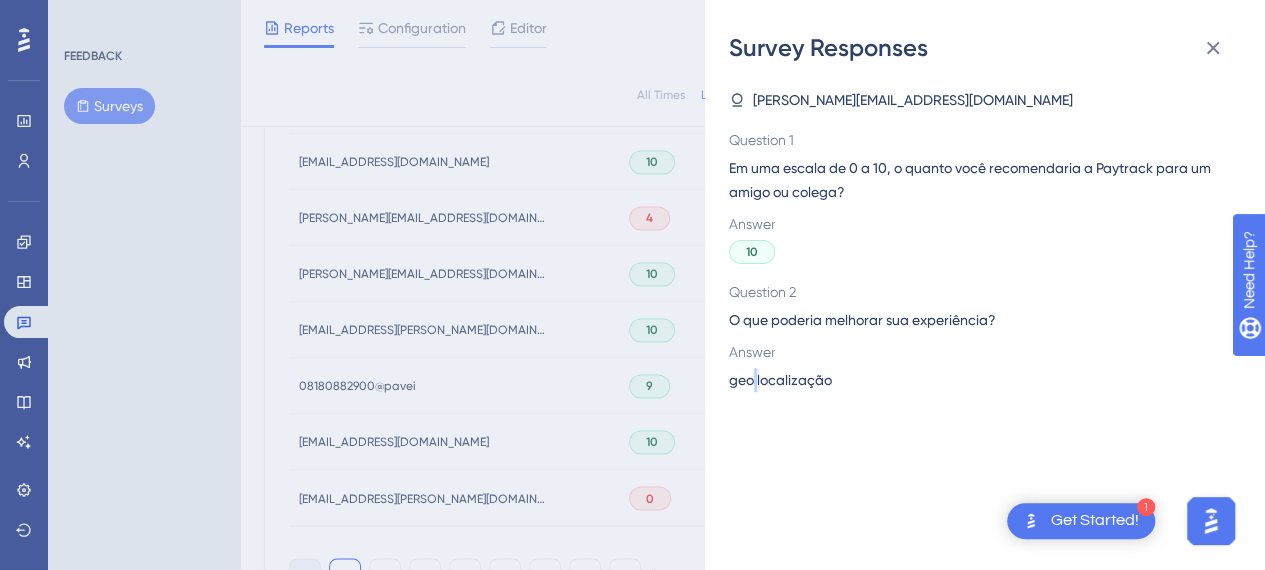 click on "geo localização" at bounding box center (780, 380) 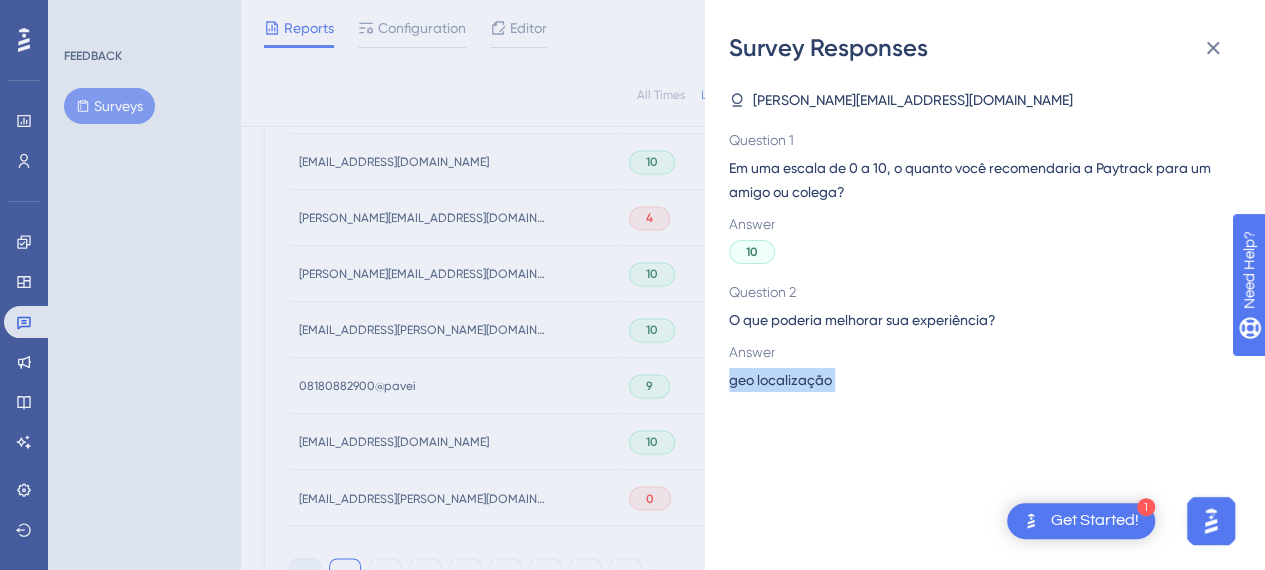 click on "geo localização" at bounding box center [780, 380] 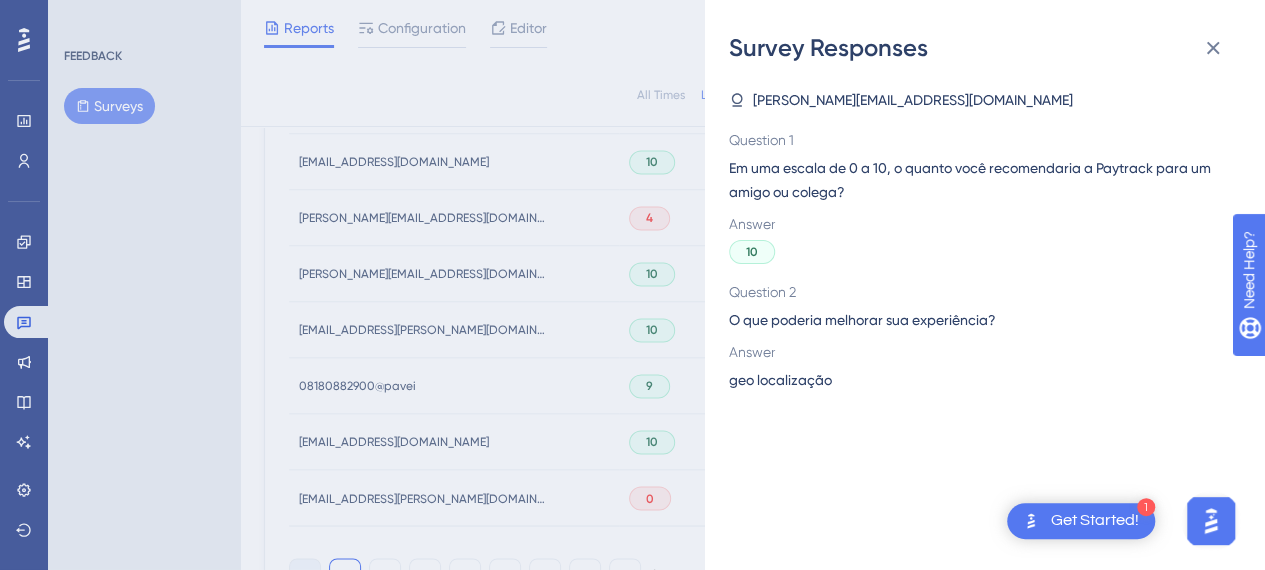 click on "O que poderia melhorar sua experiência?" at bounding box center (977, 320) 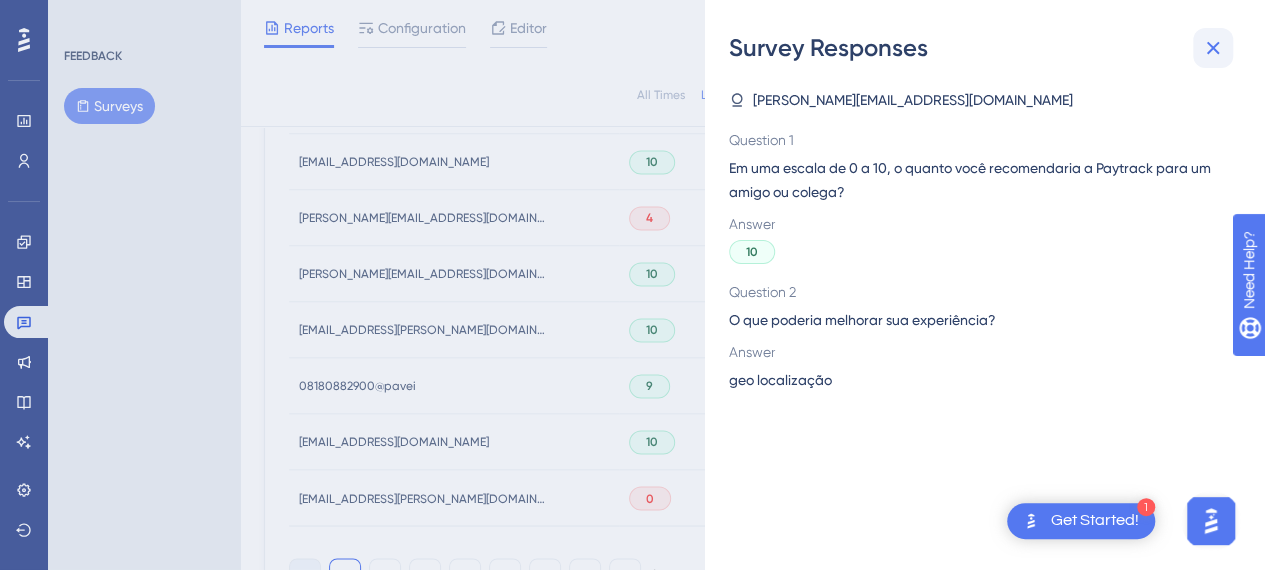 click 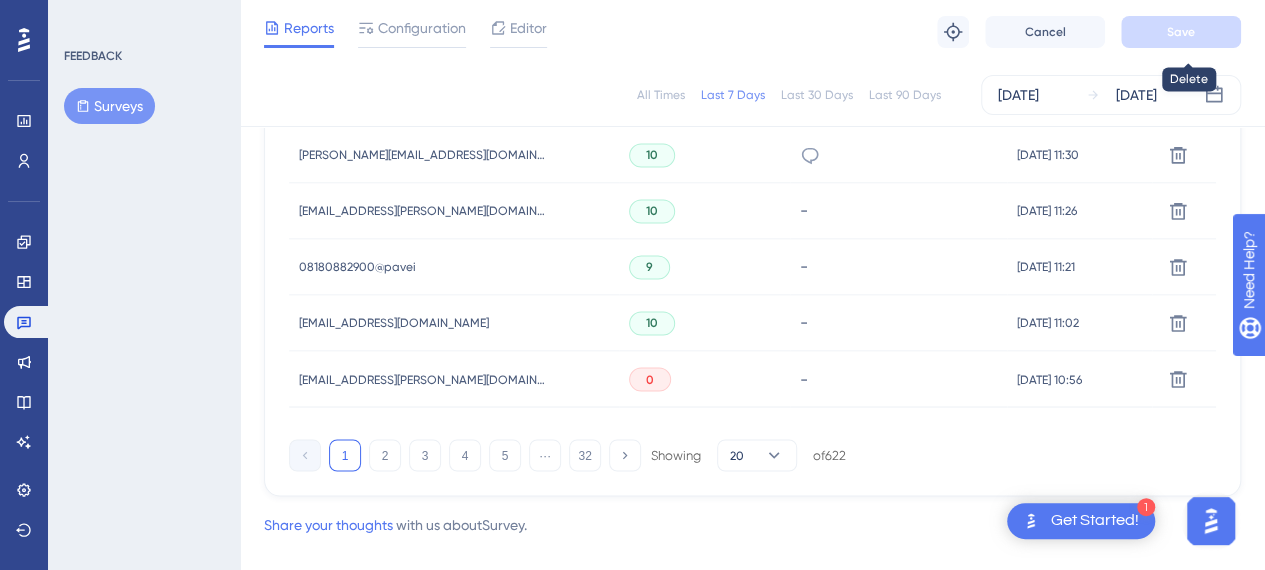 scroll, scrollTop: 1551, scrollLeft: 15, axis: both 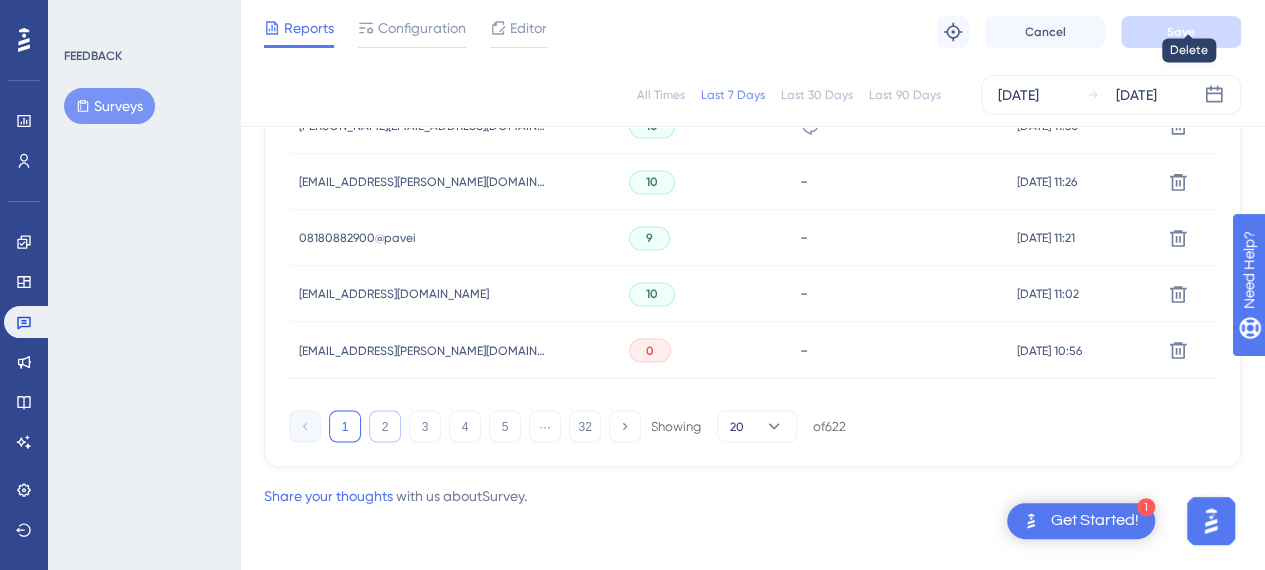 click on "2" at bounding box center [385, 426] 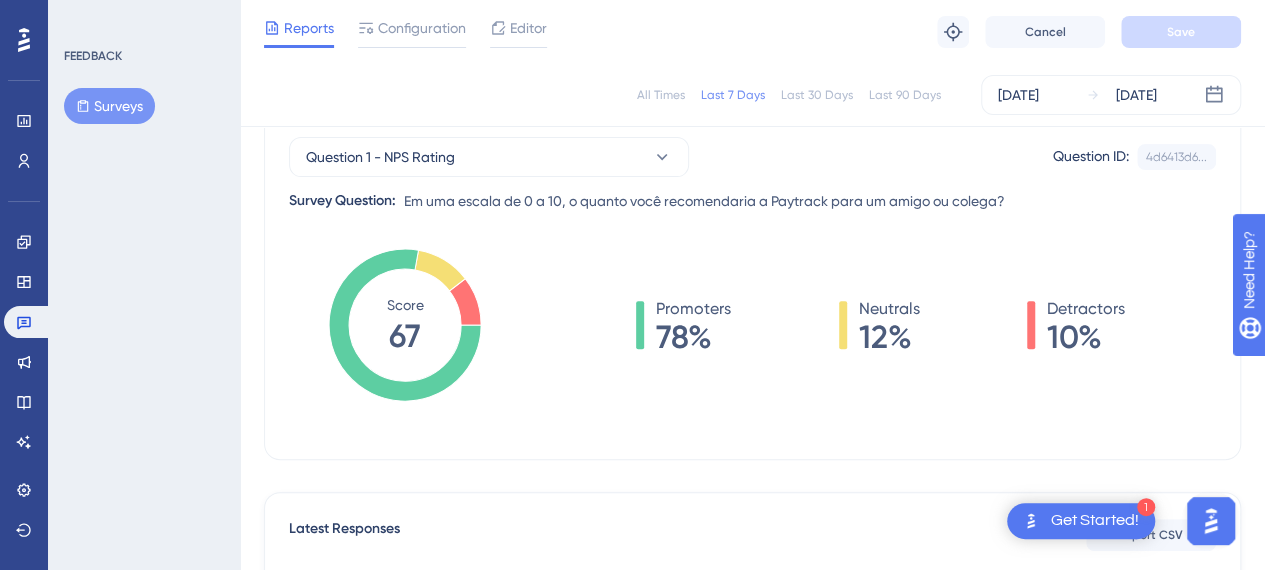 scroll, scrollTop: 500, scrollLeft: 15, axis: both 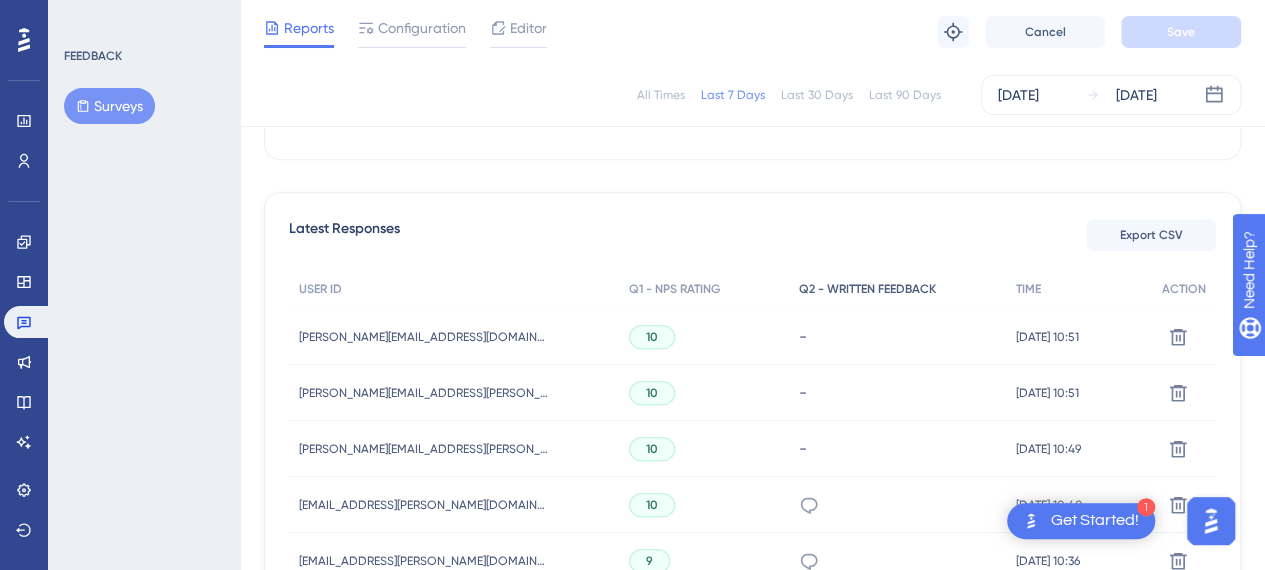 click on "Q2 - WRITTEN FEEDBACK" at bounding box center [867, 289] 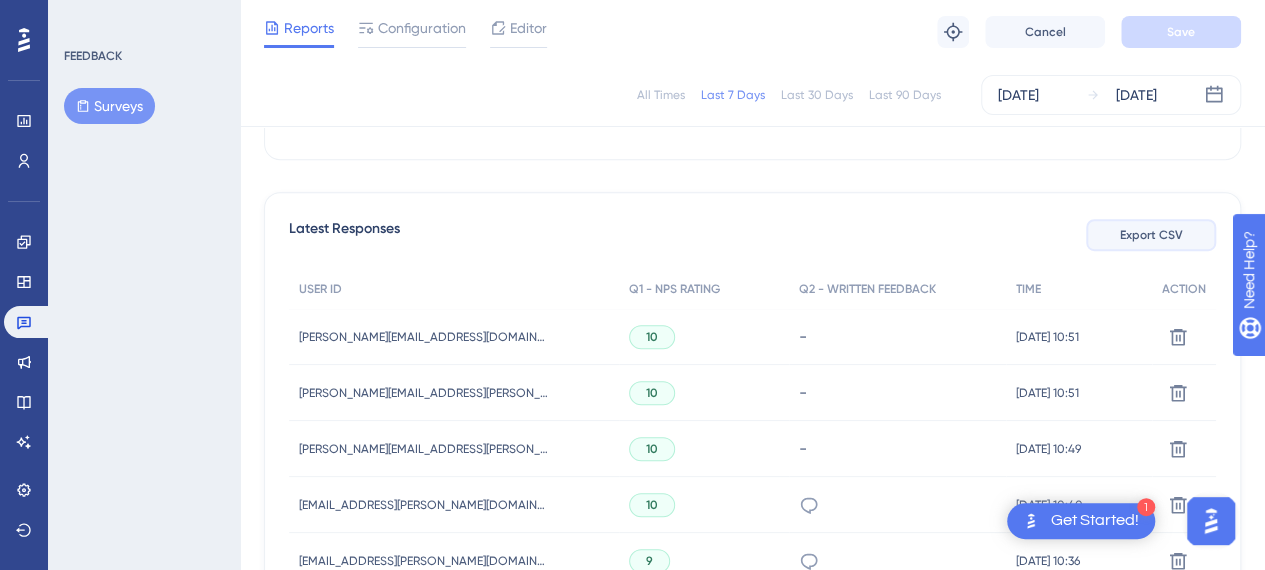 click on "Export CSV" at bounding box center [1151, 235] 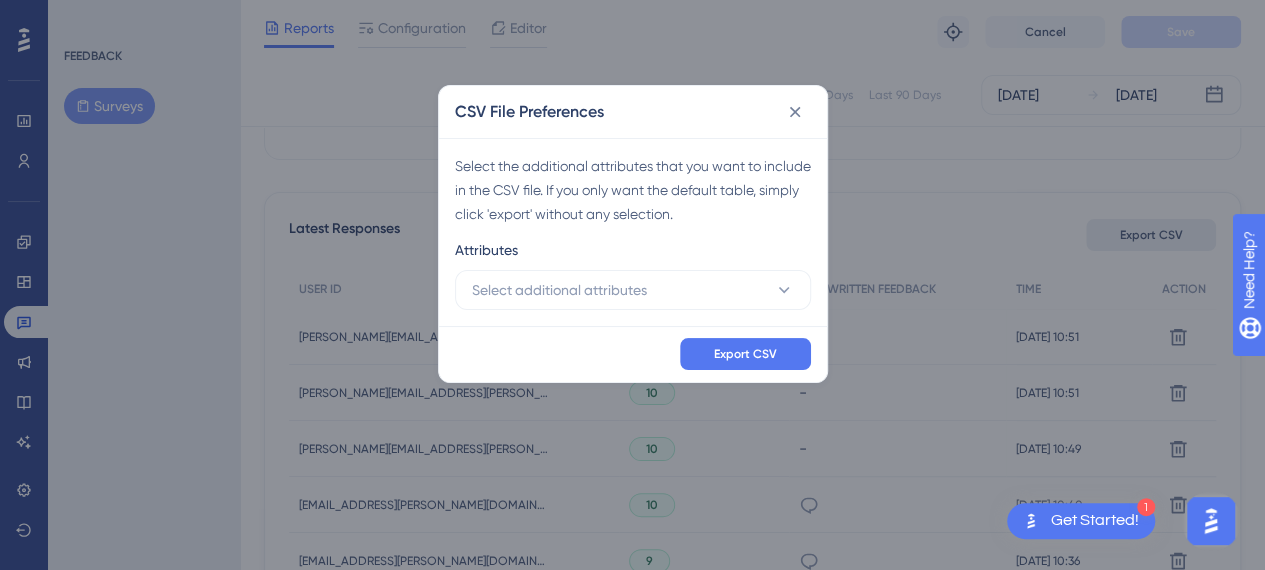 scroll, scrollTop: 500, scrollLeft: 0, axis: vertical 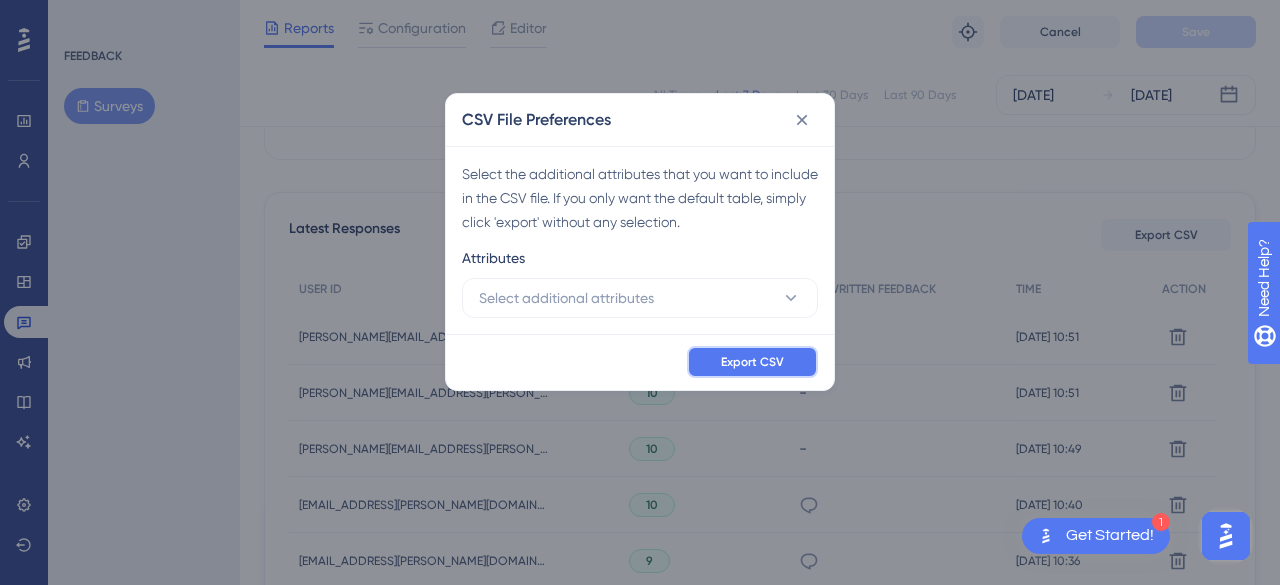 click on "Export CSV" at bounding box center [752, 362] 